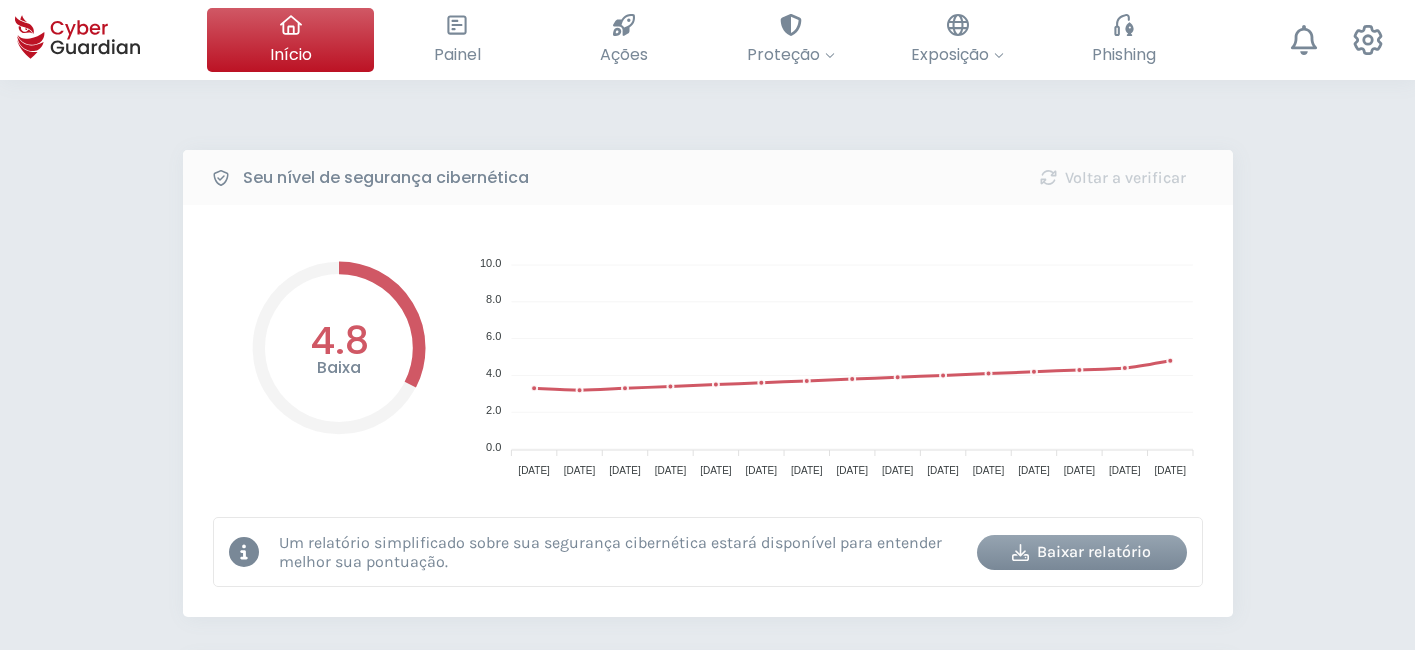 select on "Português (BR)" 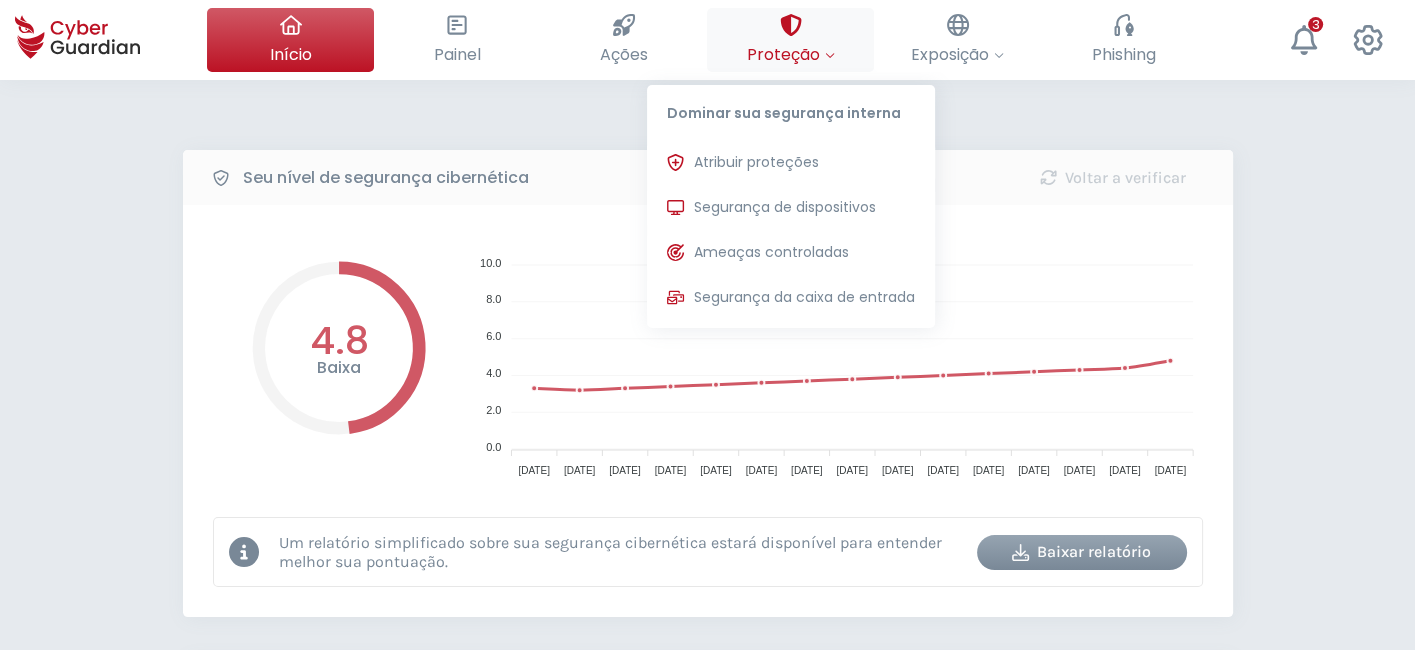 click on "Proteção Dominar sua segurança interna Atribuir proteções Atribua licenças de proteção para que possam ser instaladas nos dispositivos. Segurança de dispositivos Proteções instaladas nos dispositivos de sua organização. Ameaças controladas Monitoramos seus alertas ativamente para responder às ameaças mais avançadas. Segurança da caixa de entrada Identificação e bloqueio de ameaças por e-mail dos colaboradores protegidos." at bounding box center [790, 40] 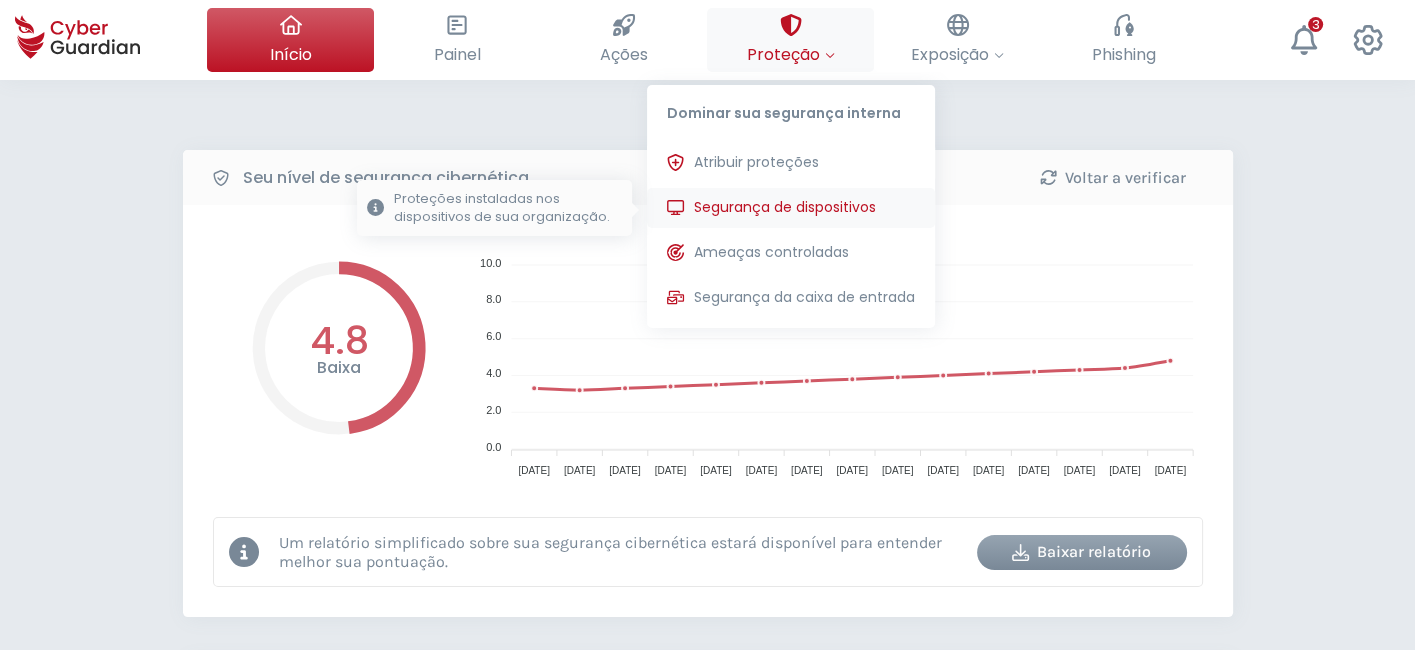 click on "Segurança de dispositivos" at bounding box center (785, 207) 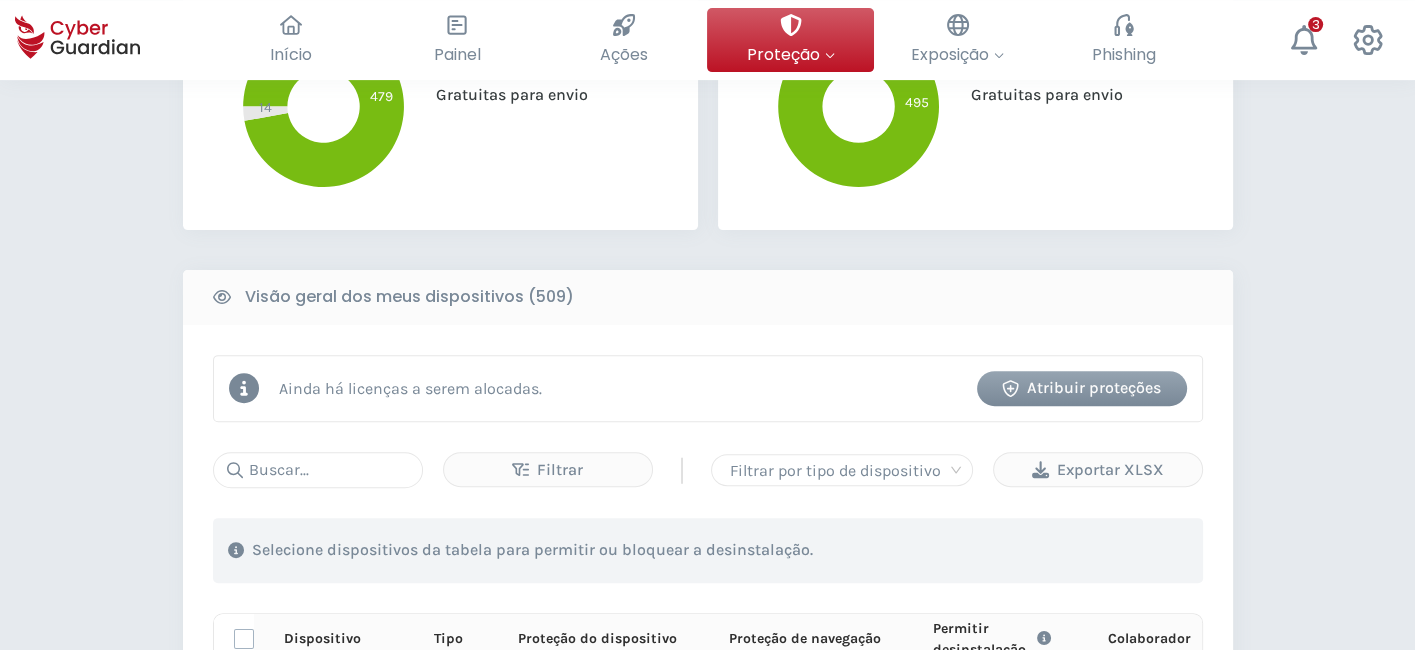 scroll, scrollTop: 666, scrollLeft: 0, axis: vertical 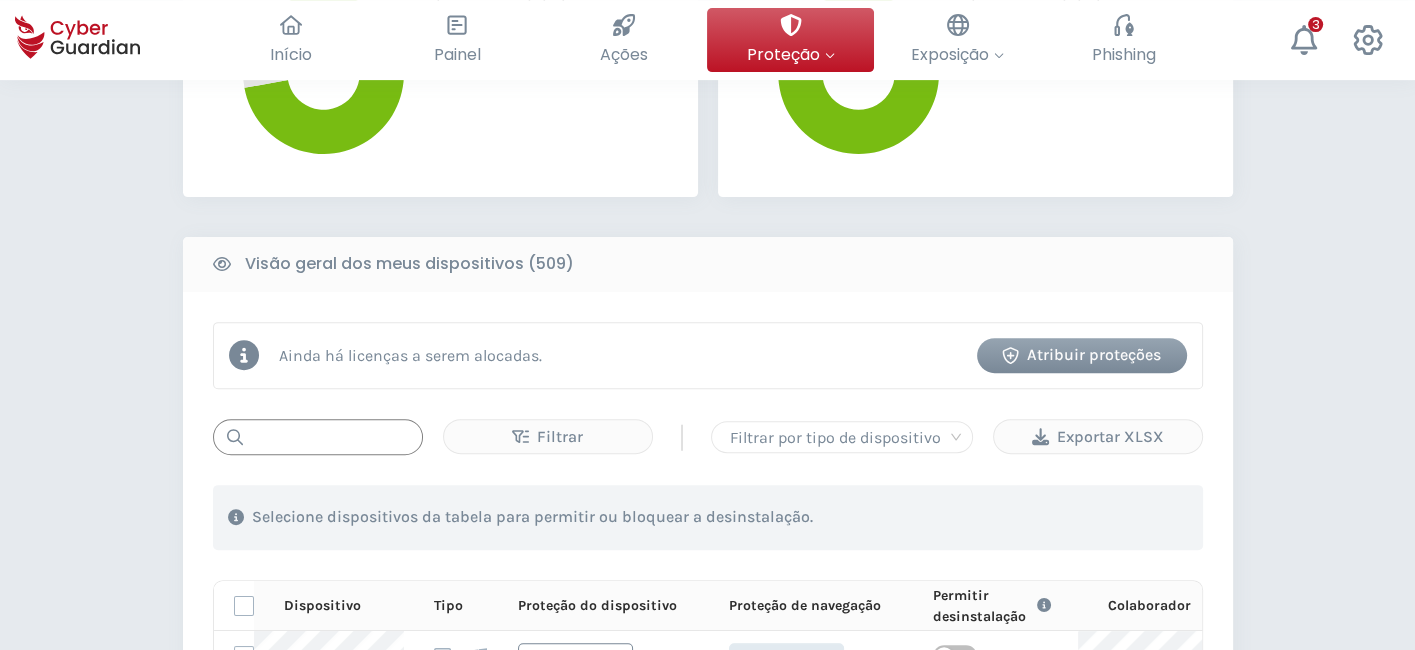 click at bounding box center (318, 437) 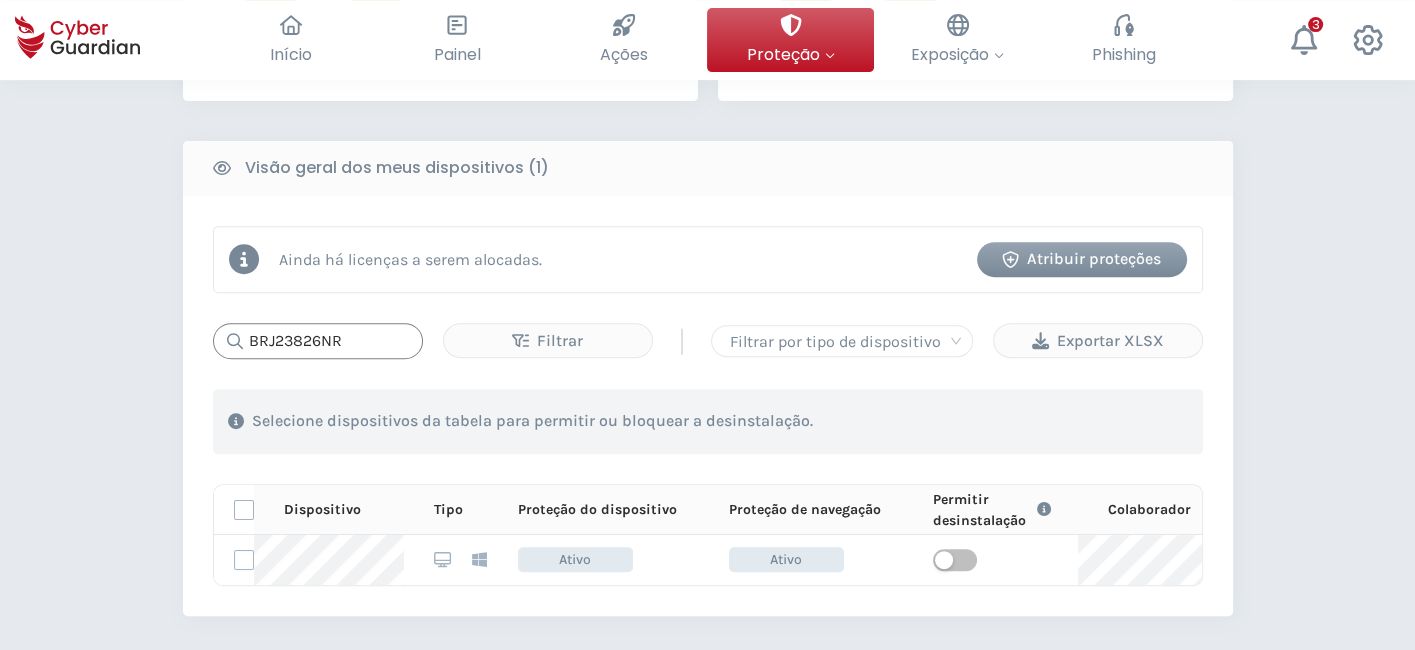 scroll, scrollTop: 888, scrollLeft: 0, axis: vertical 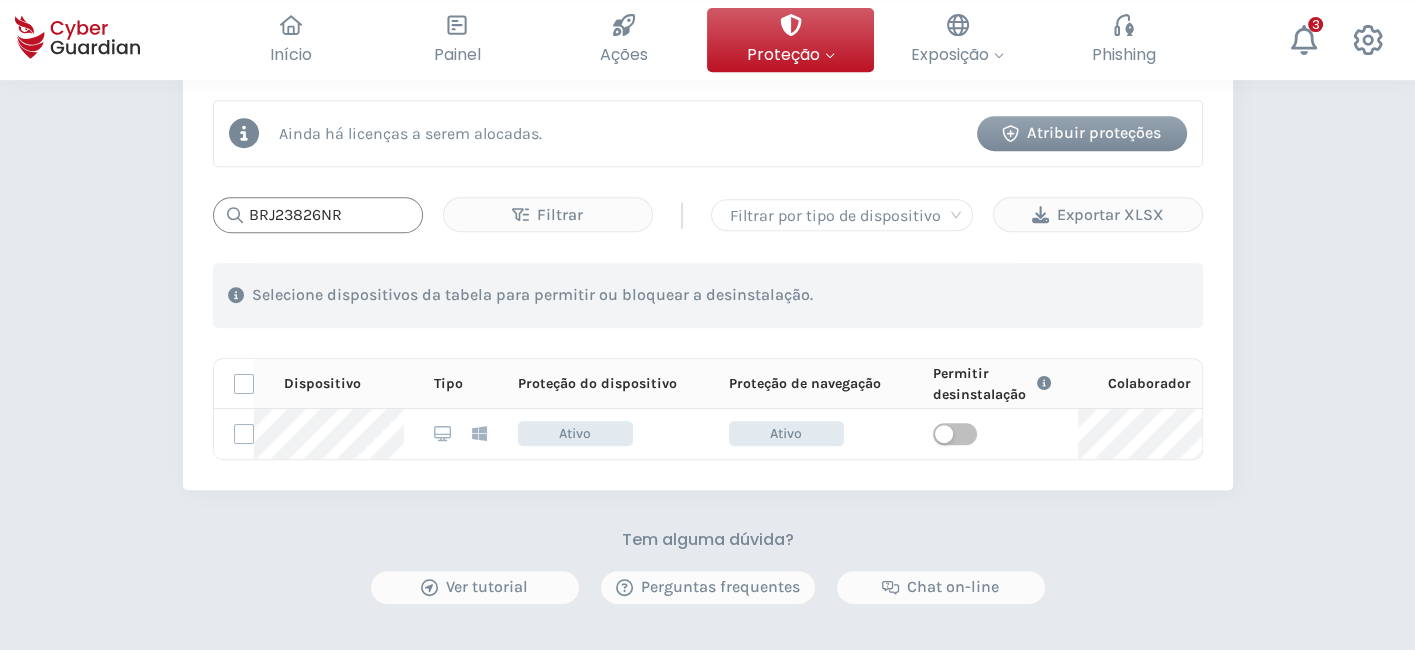 type on "BRJ23826NR" 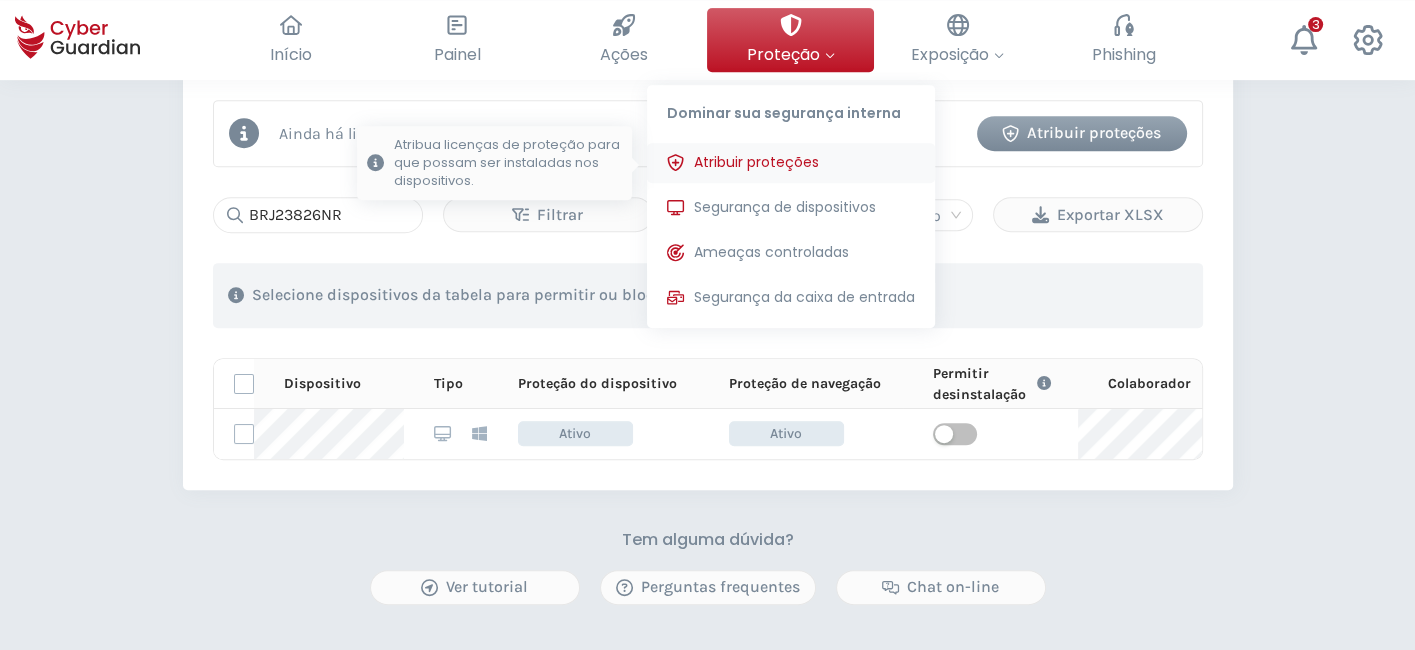 click on "Atribuir proteções" at bounding box center [756, 162] 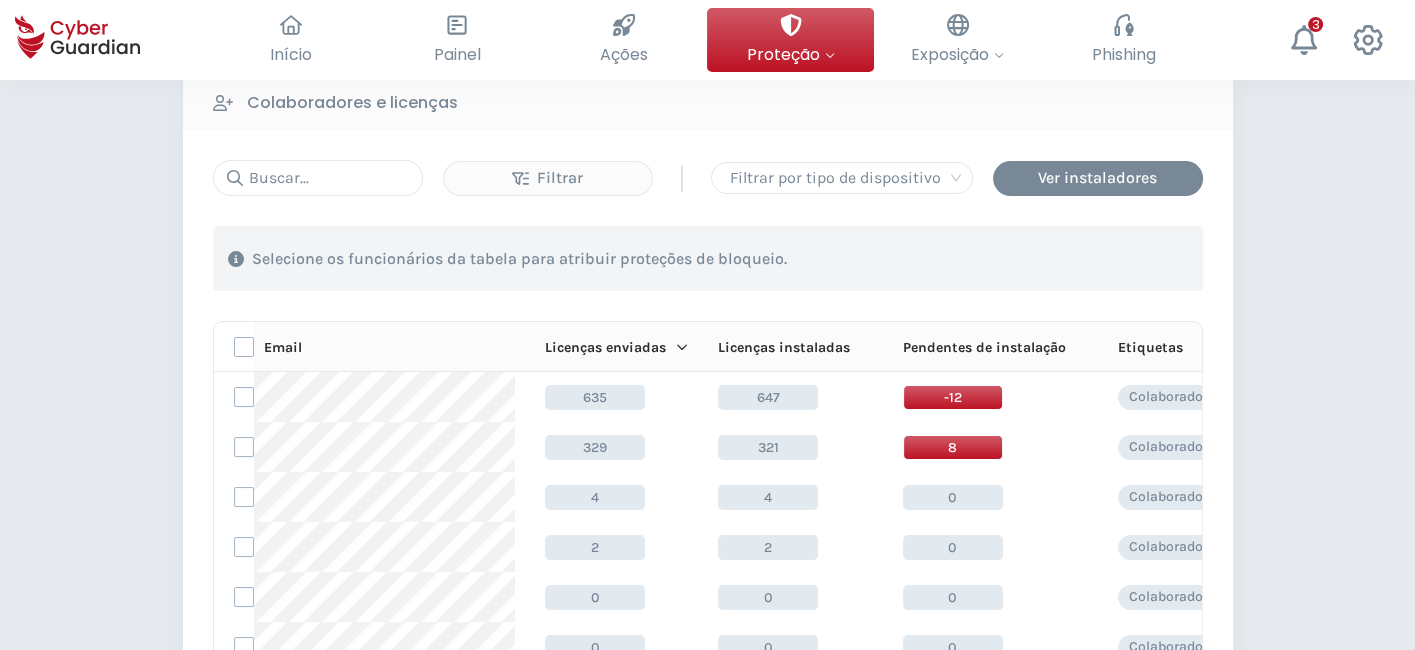 scroll, scrollTop: 222, scrollLeft: 0, axis: vertical 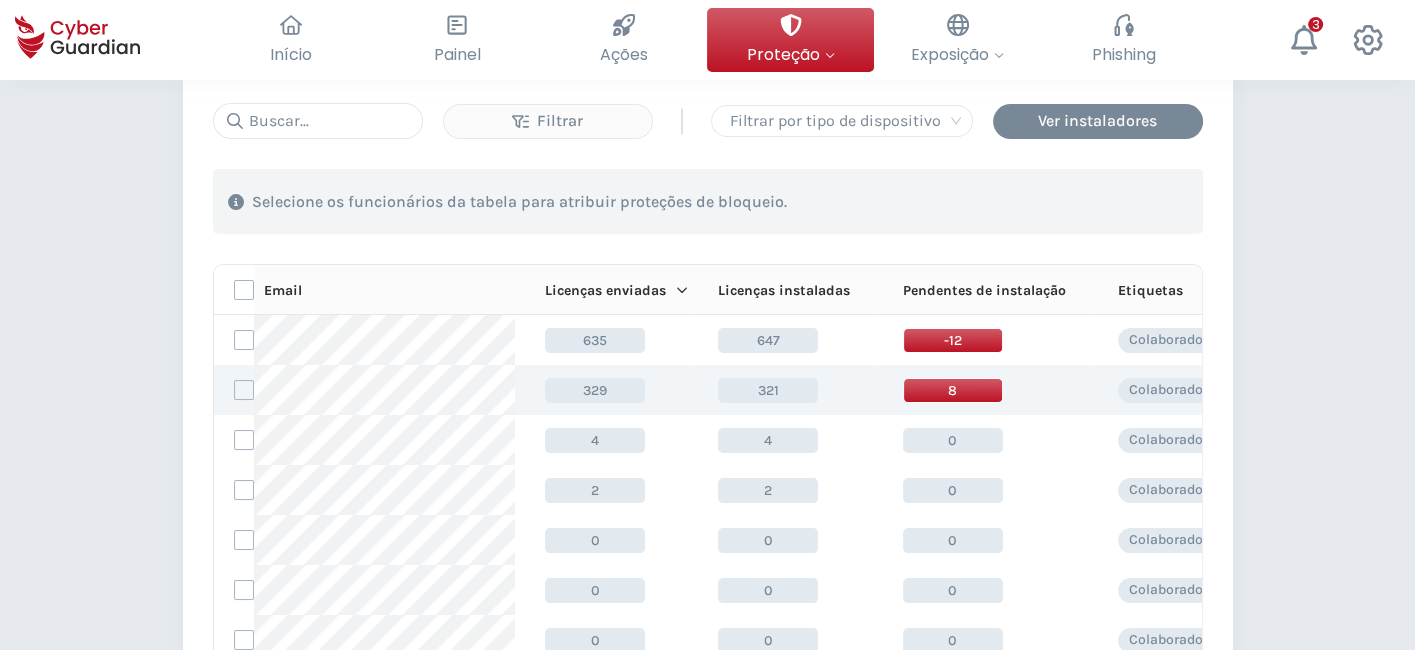 click on "321" at bounding box center [768, 390] 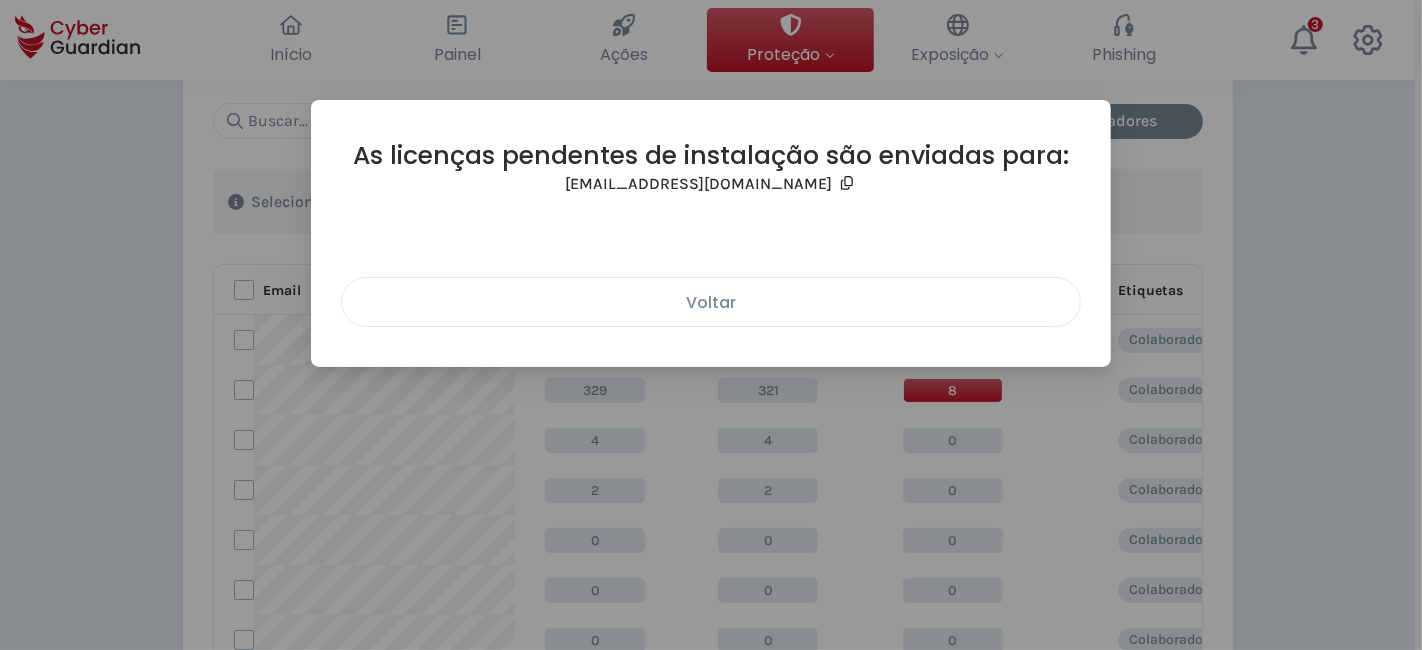 click on "Voltar" at bounding box center [711, 302] 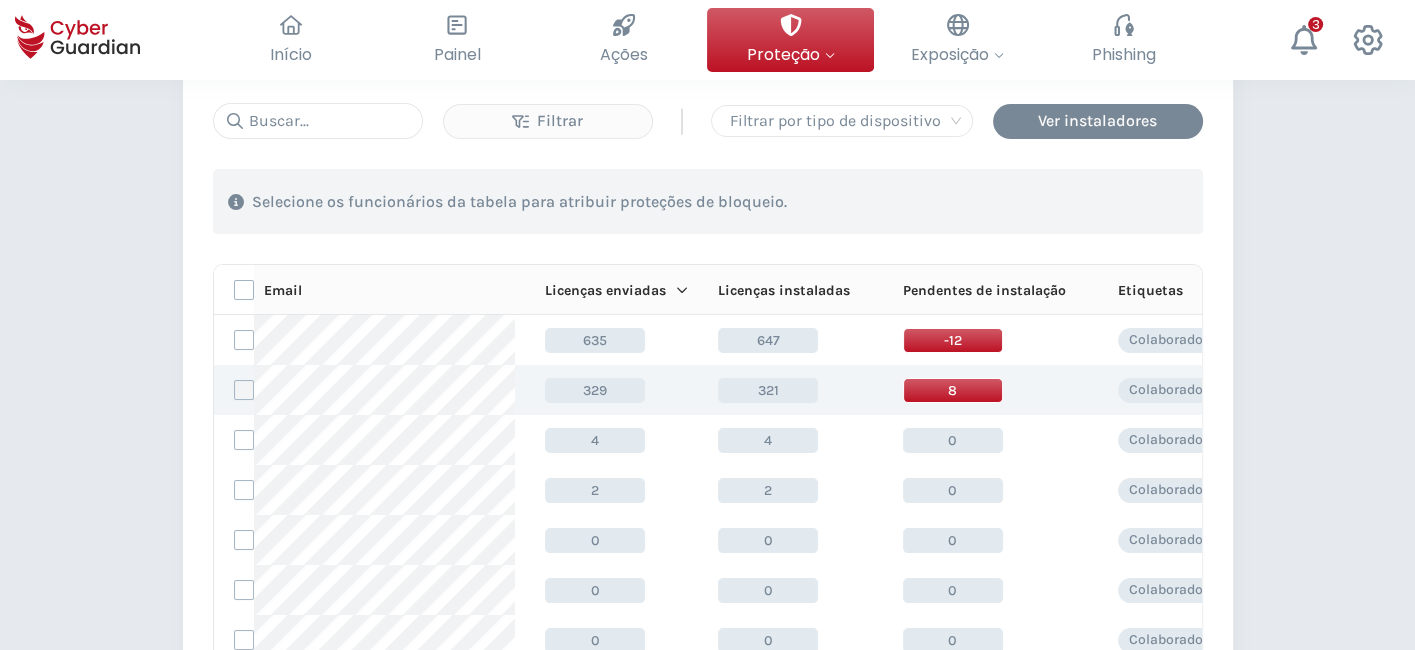 click at bounding box center [244, 390] 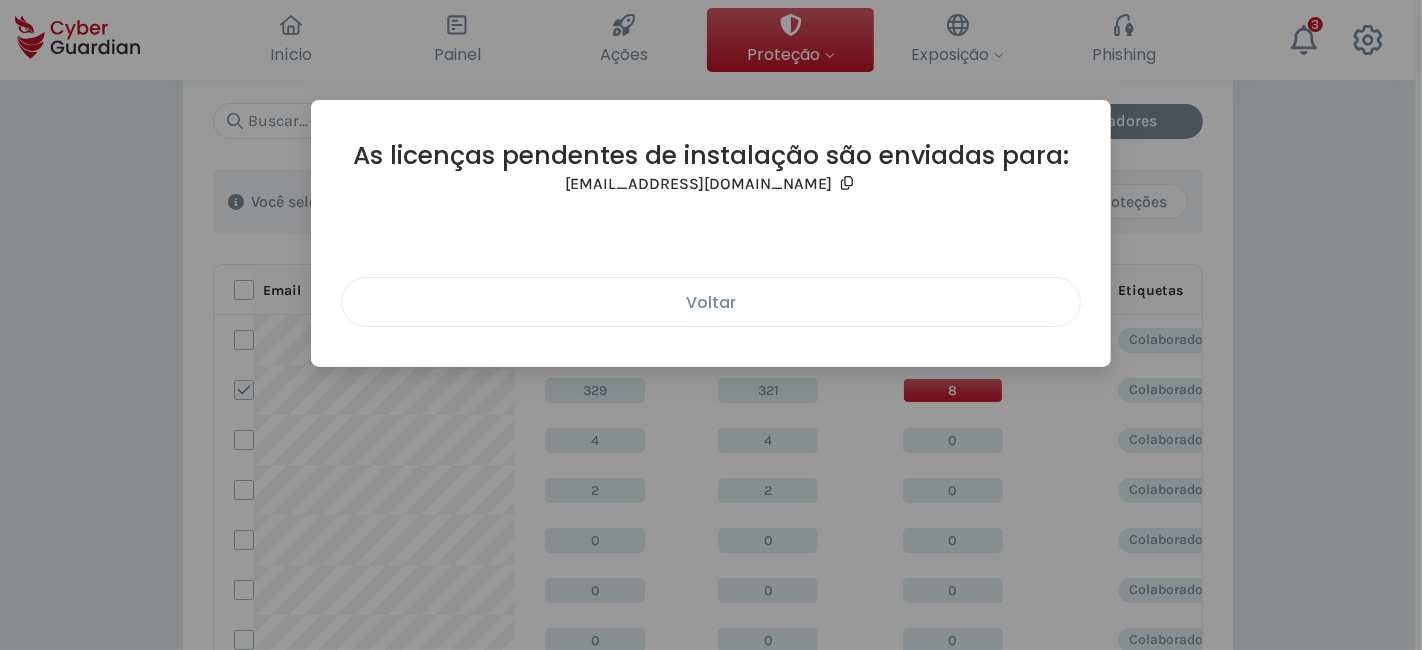click on "Voltar" at bounding box center (711, 302) 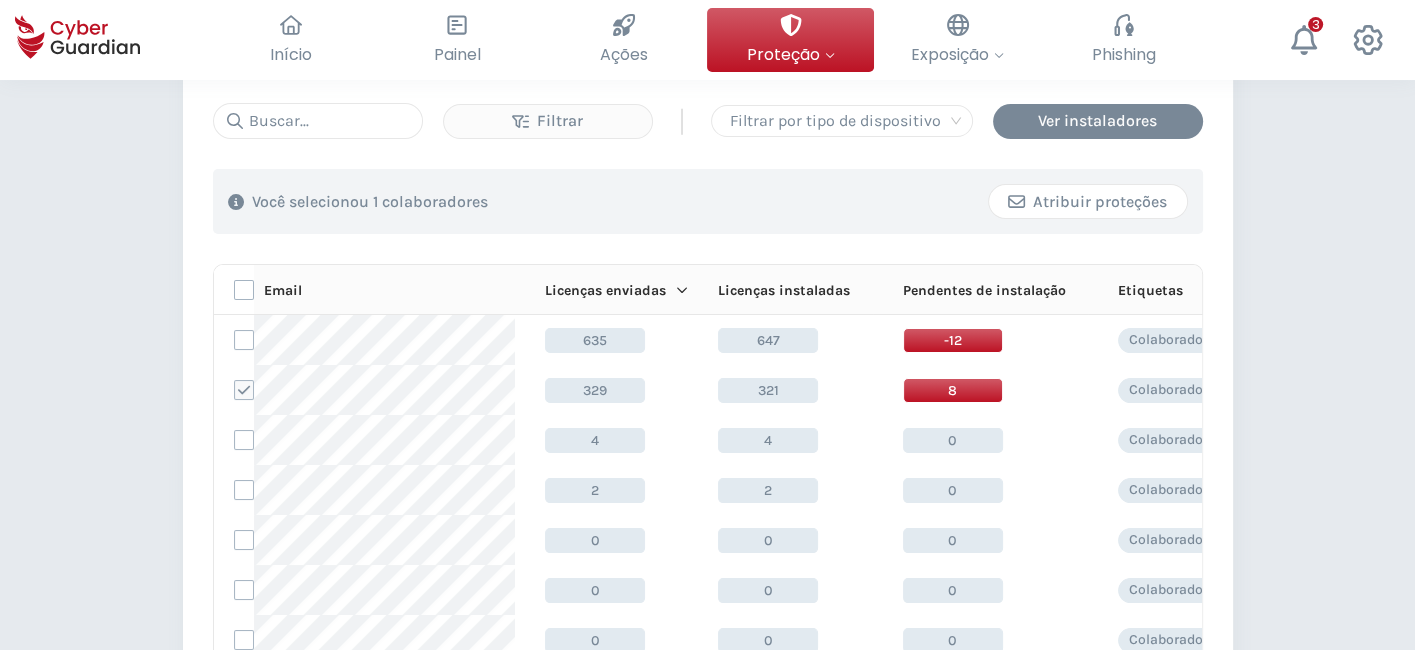 click on "Atribuir proteções" at bounding box center [1088, 202] 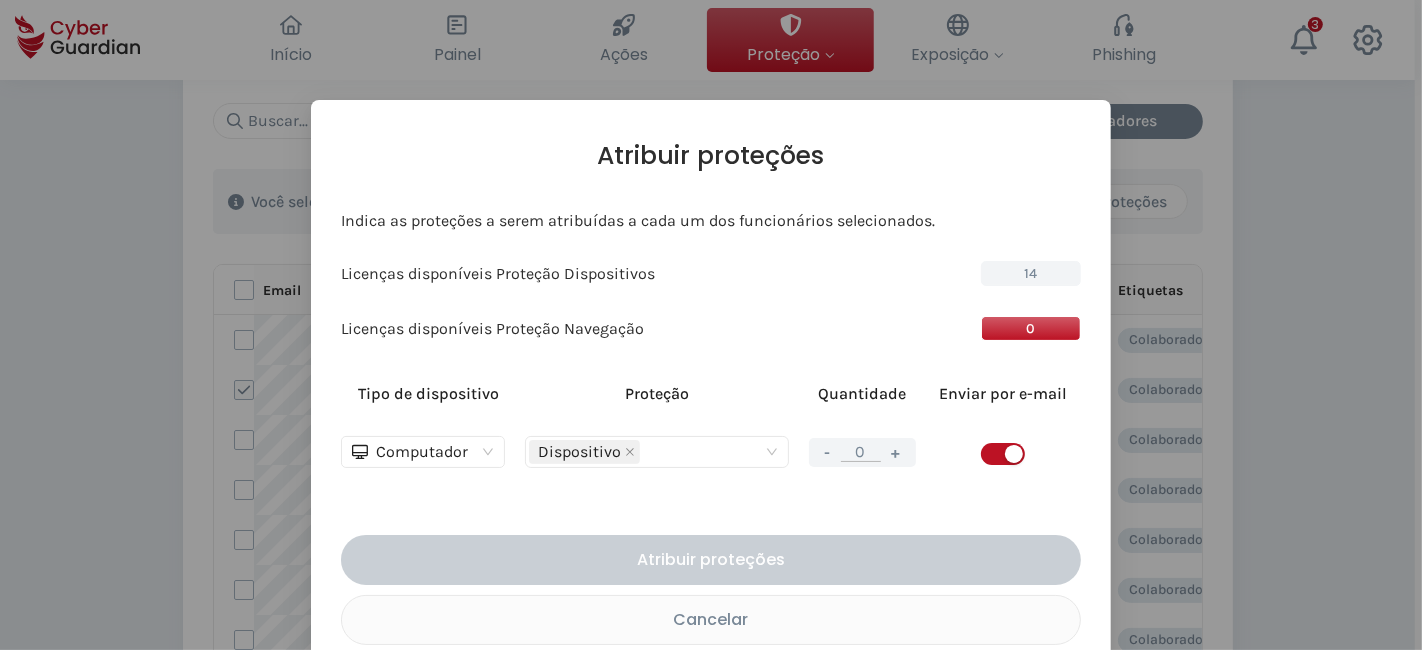 click on "+" at bounding box center (896, 452) 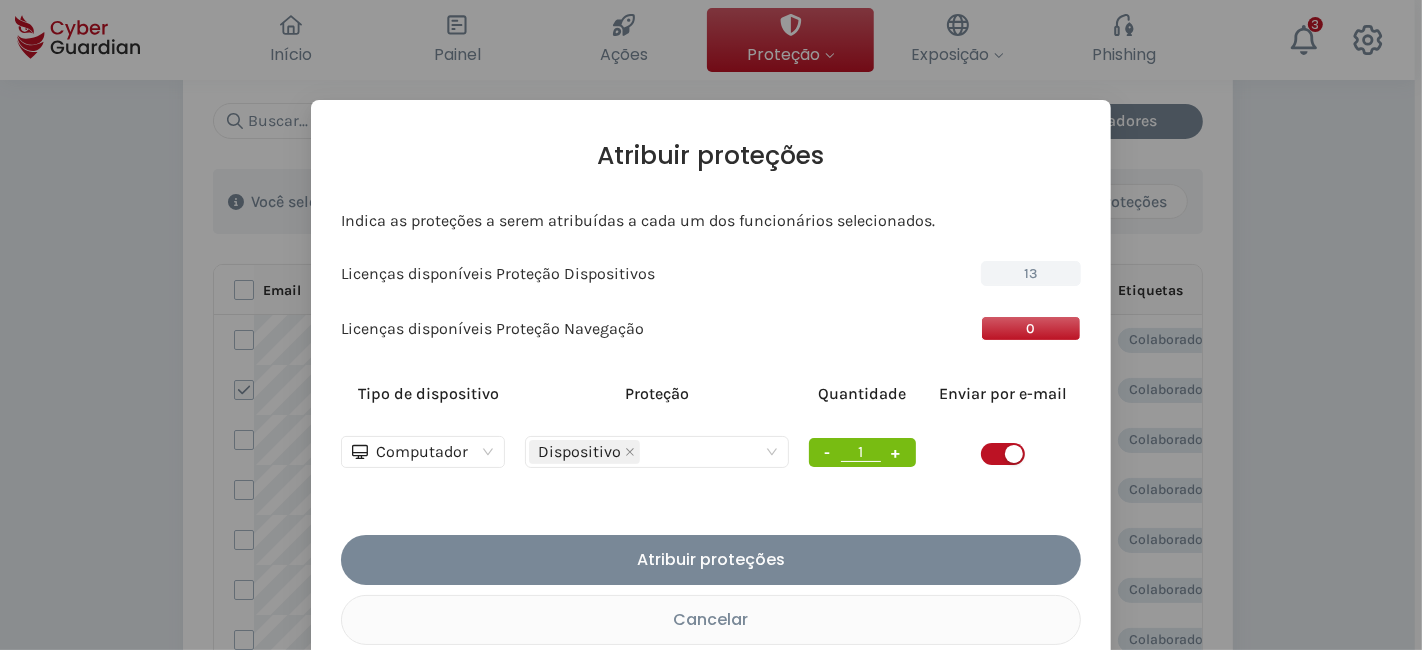 click on "+" at bounding box center (896, 452) 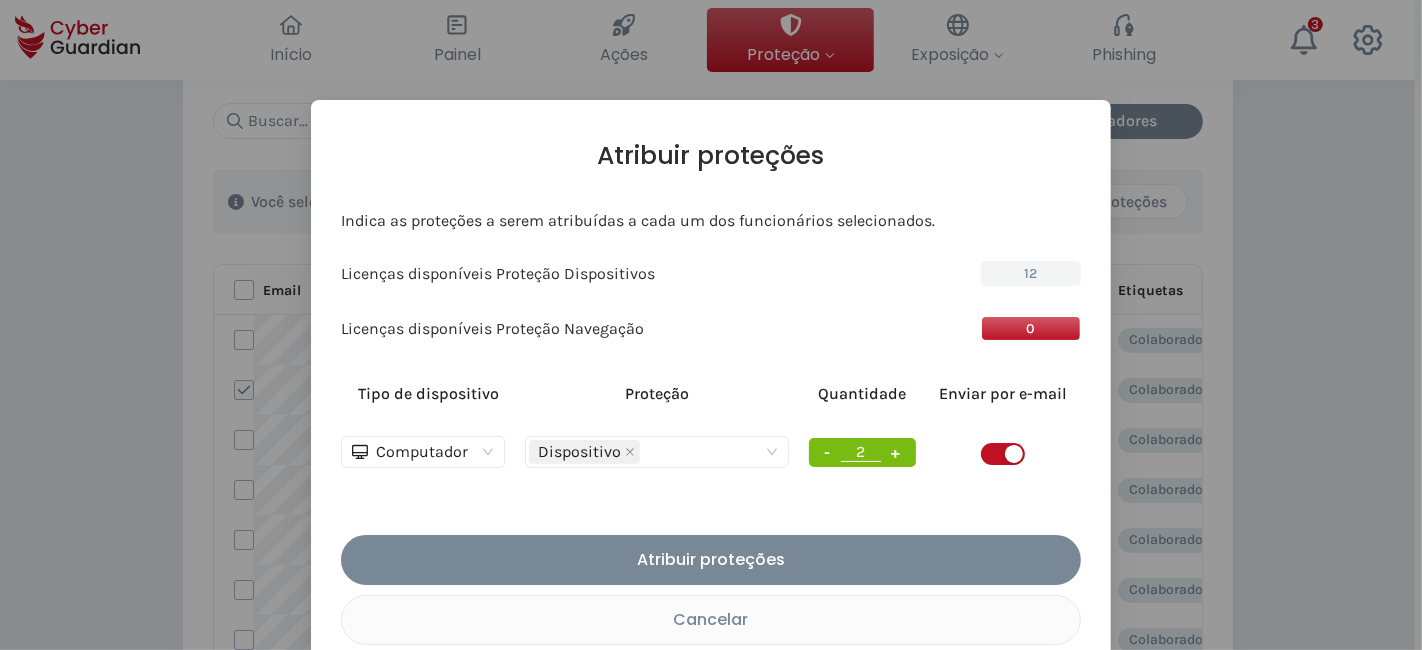 click on "+" at bounding box center (896, 452) 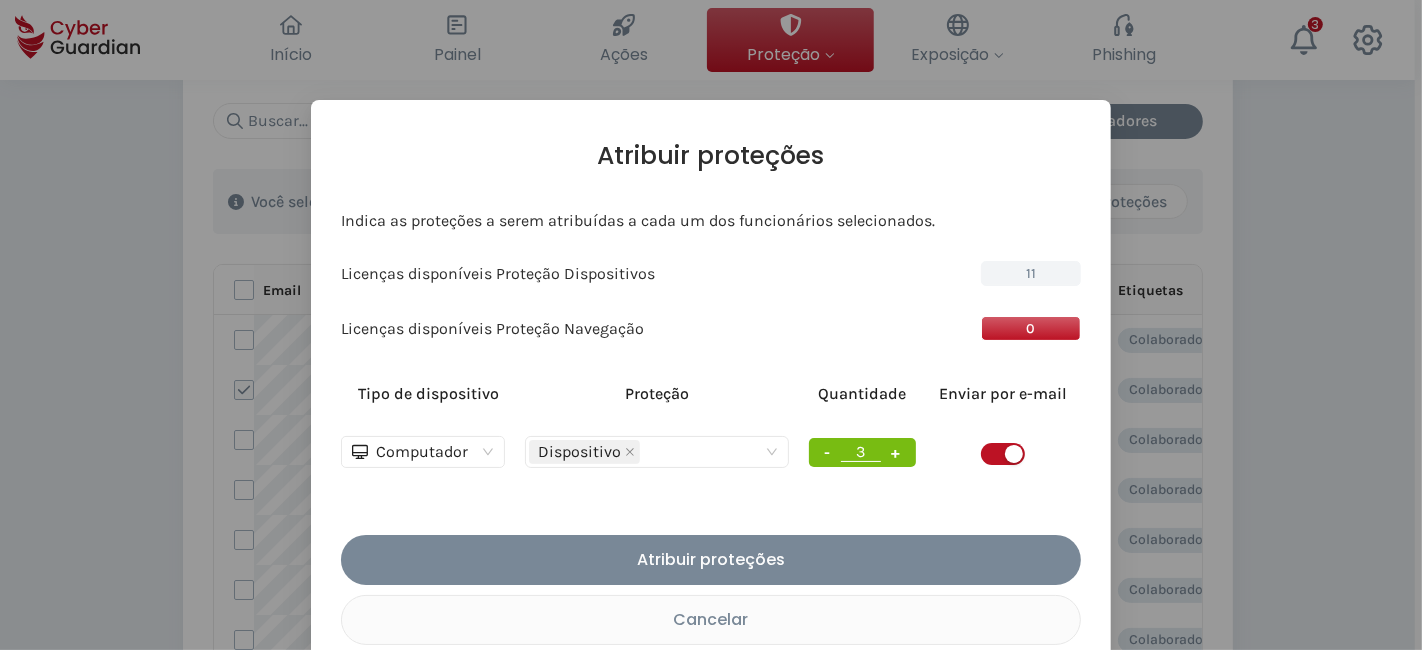 click on "+" at bounding box center [896, 452] 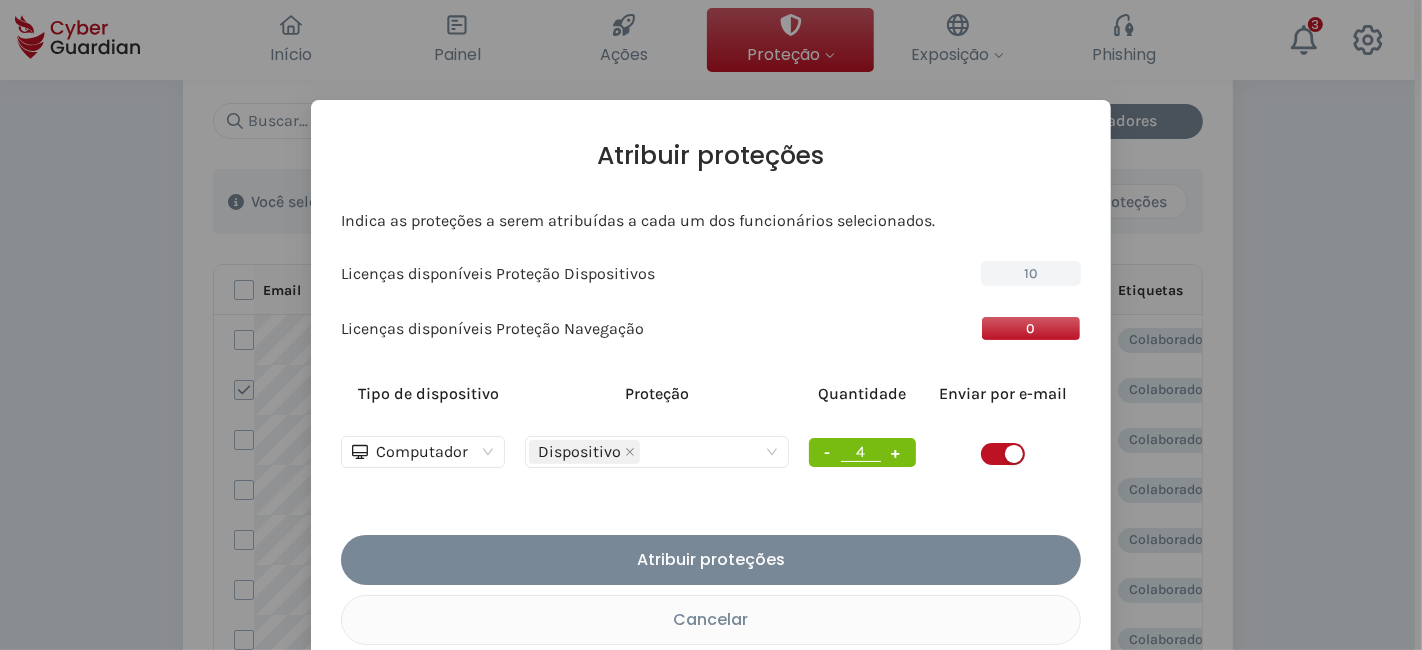 click on "+" at bounding box center [896, 452] 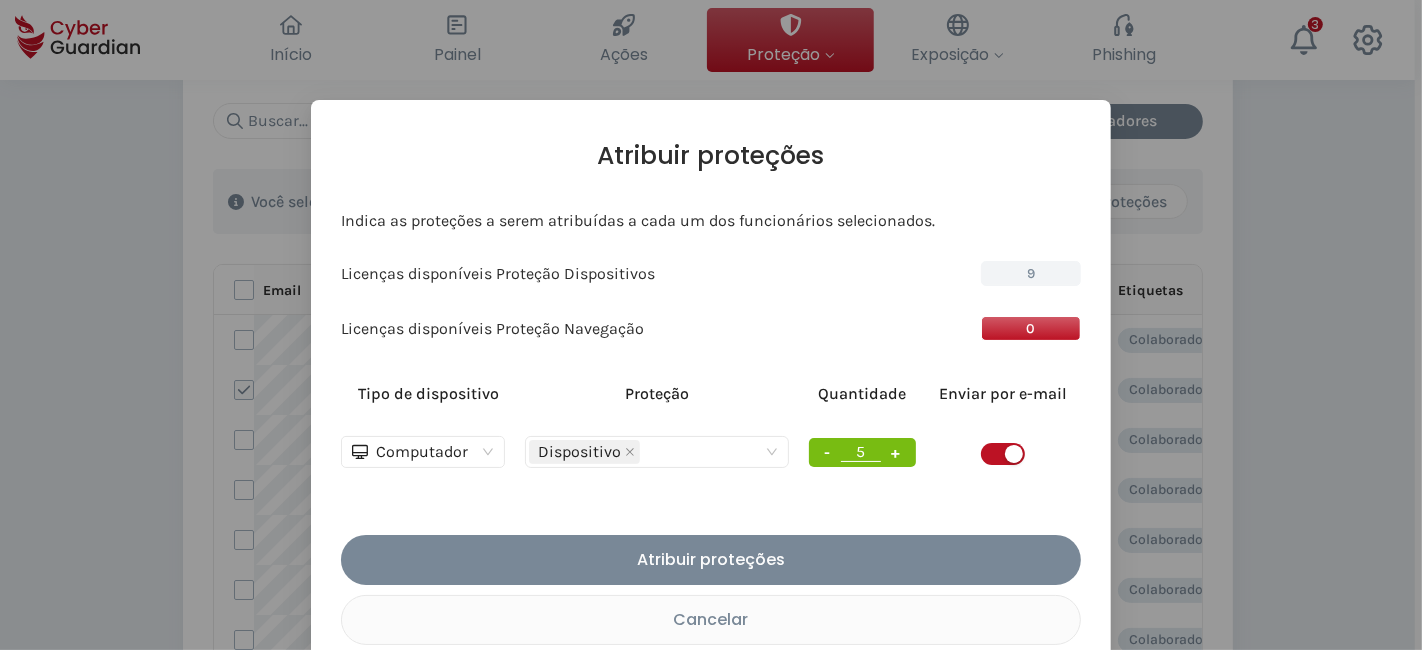 click on "+" at bounding box center (896, 452) 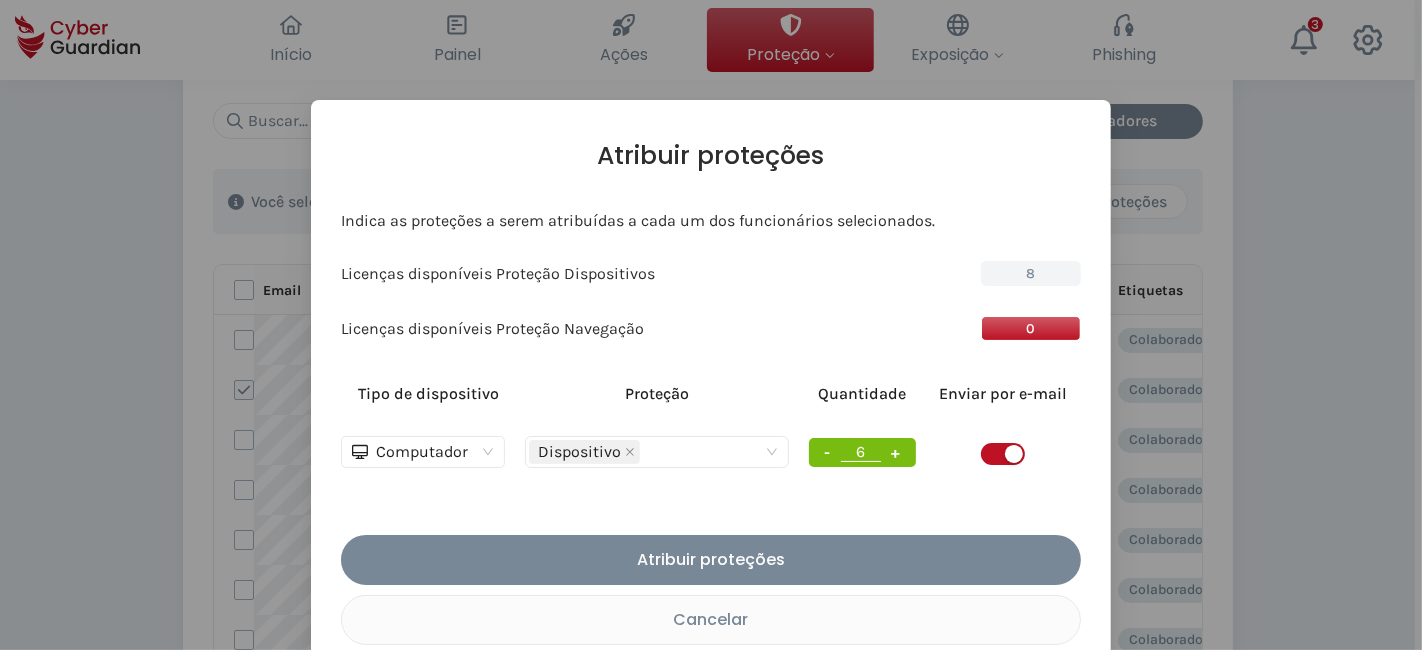 click on "+" at bounding box center [896, 452] 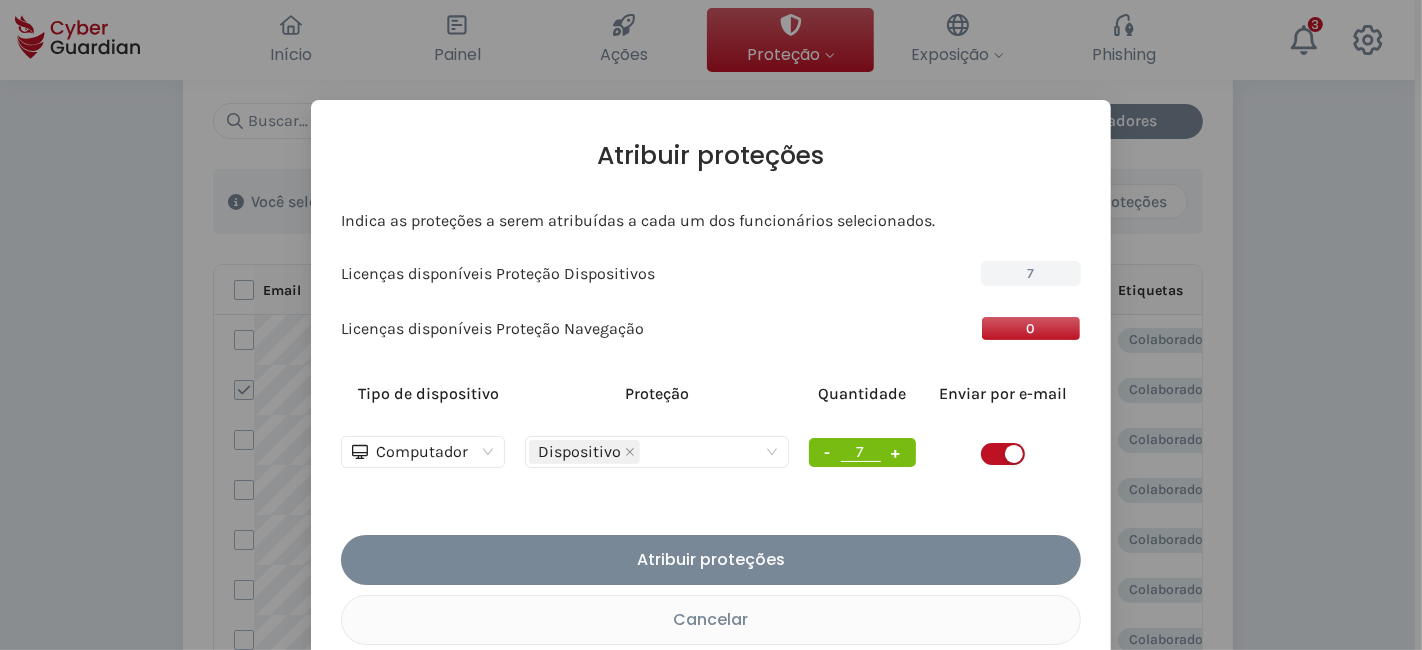 click on "+" at bounding box center [896, 452] 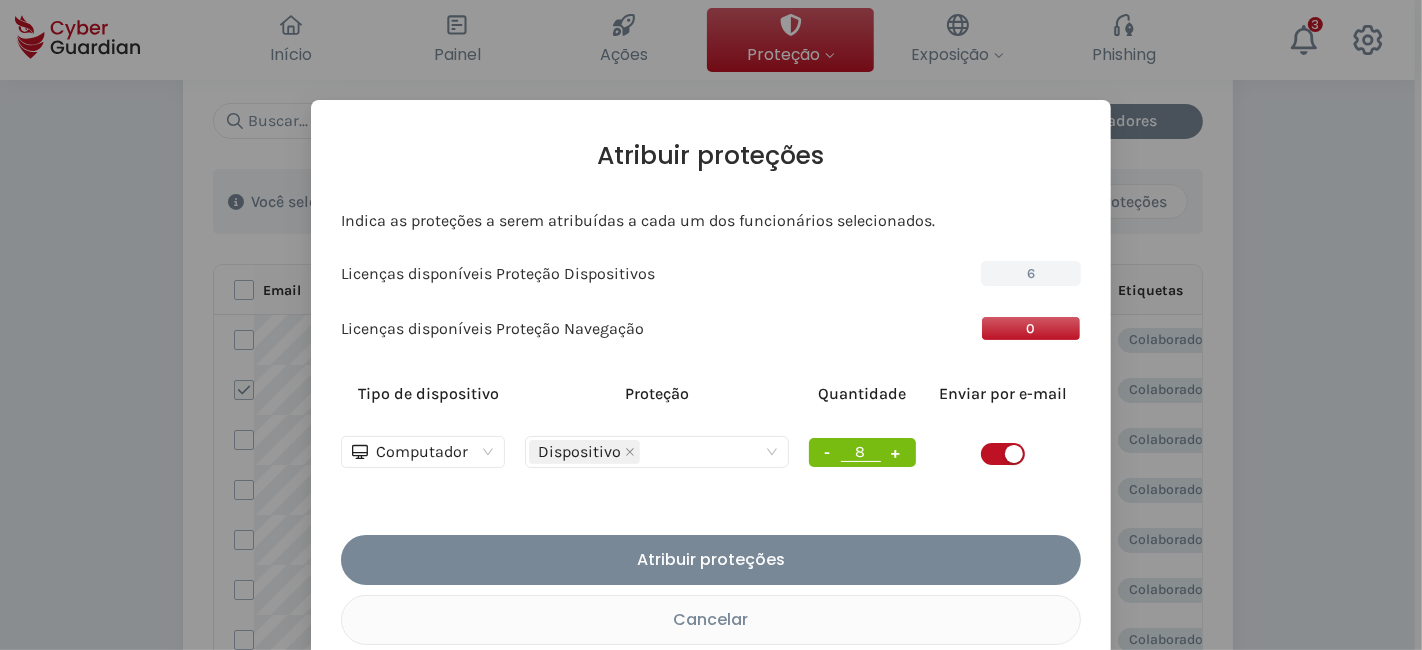 click on "+" at bounding box center [896, 452] 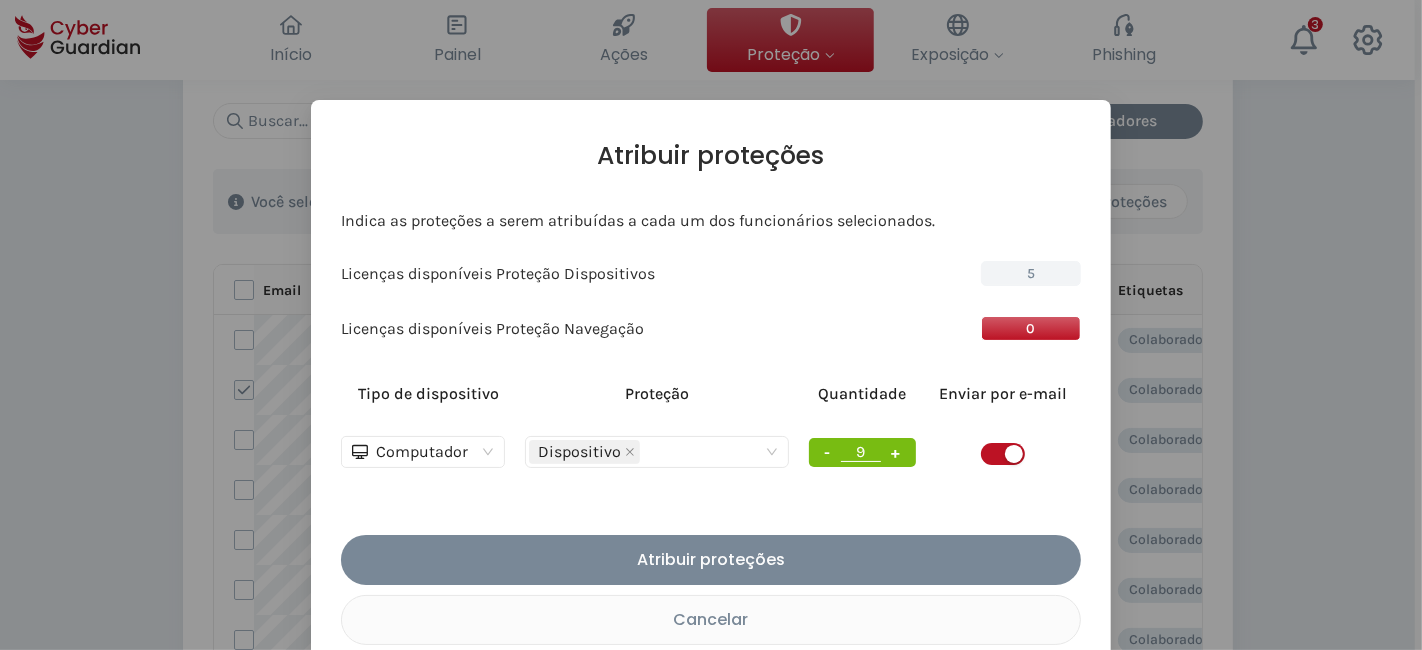 click on "+" at bounding box center [896, 452] 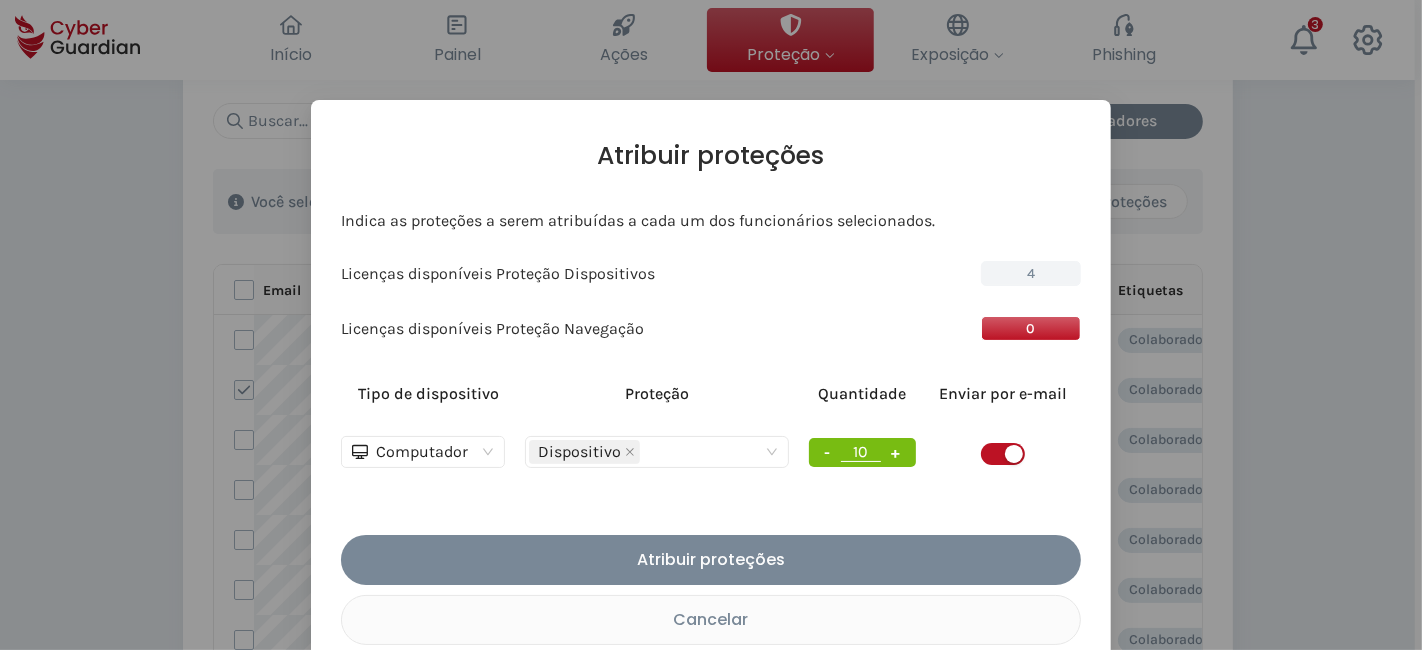 click on "+" at bounding box center (896, 452) 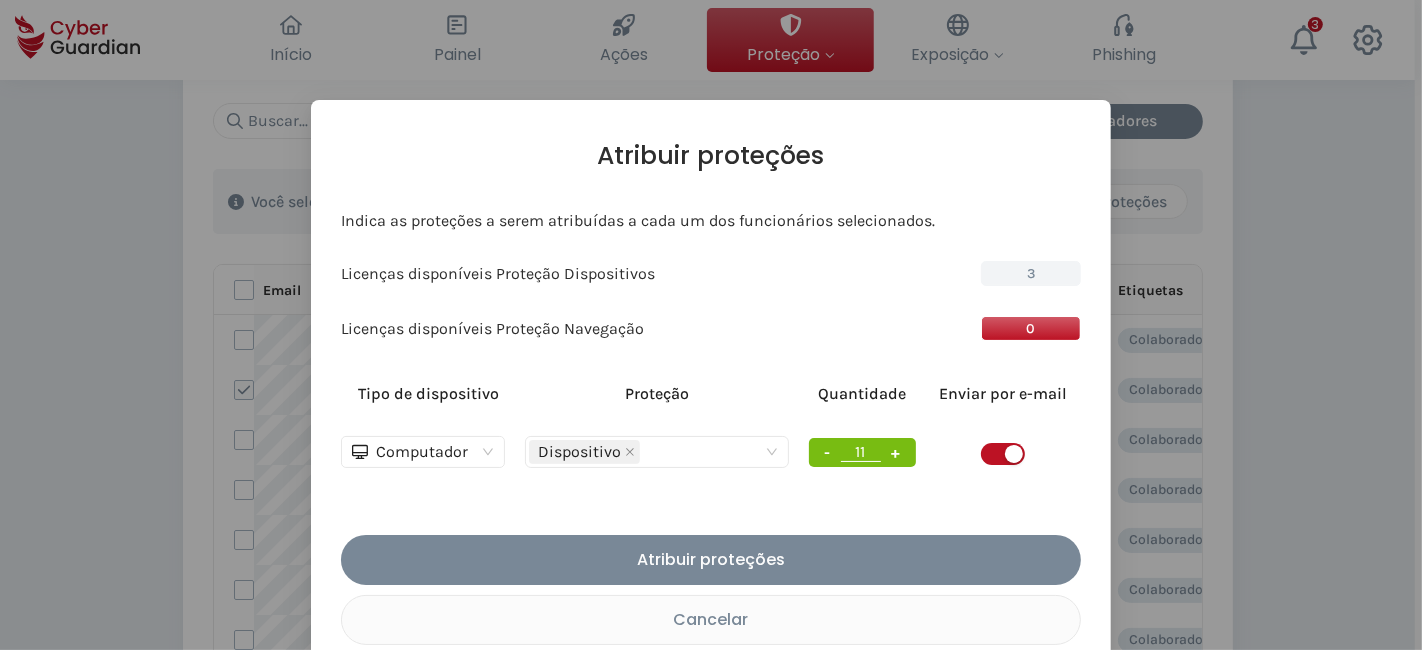 click on "+" at bounding box center [896, 452] 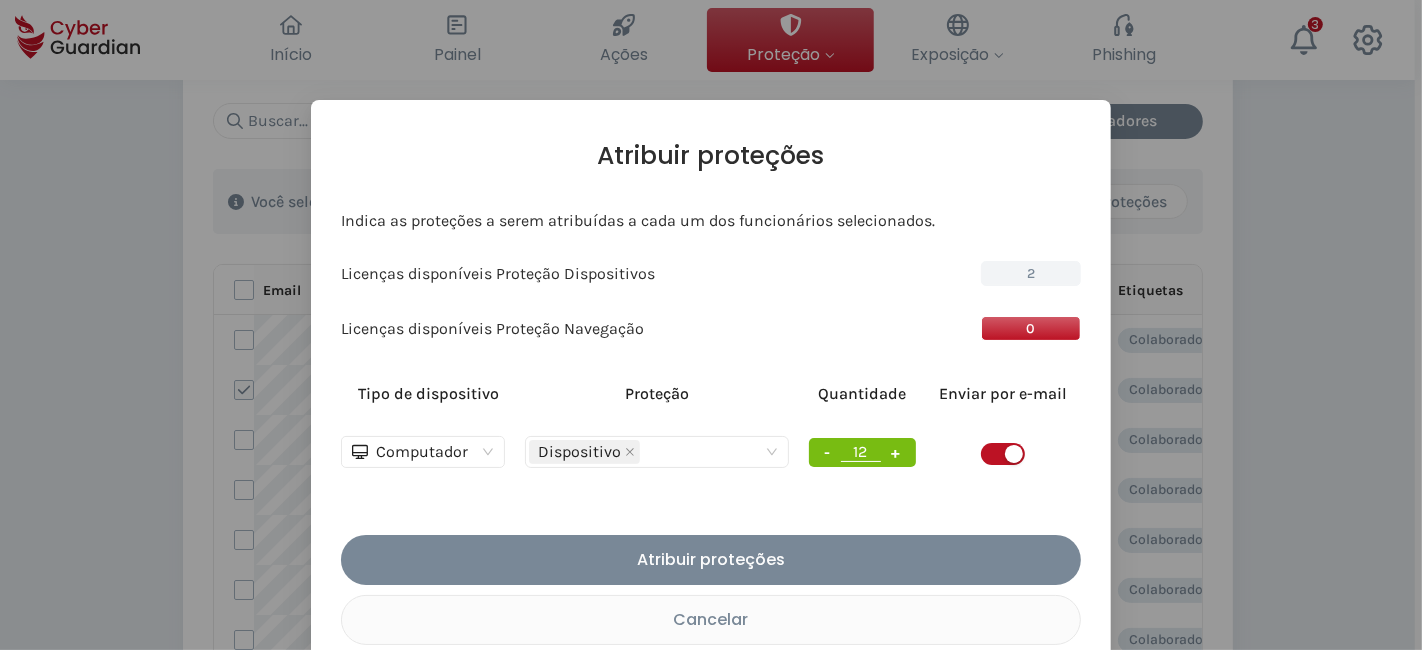 click on "+" at bounding box center (896, 452) 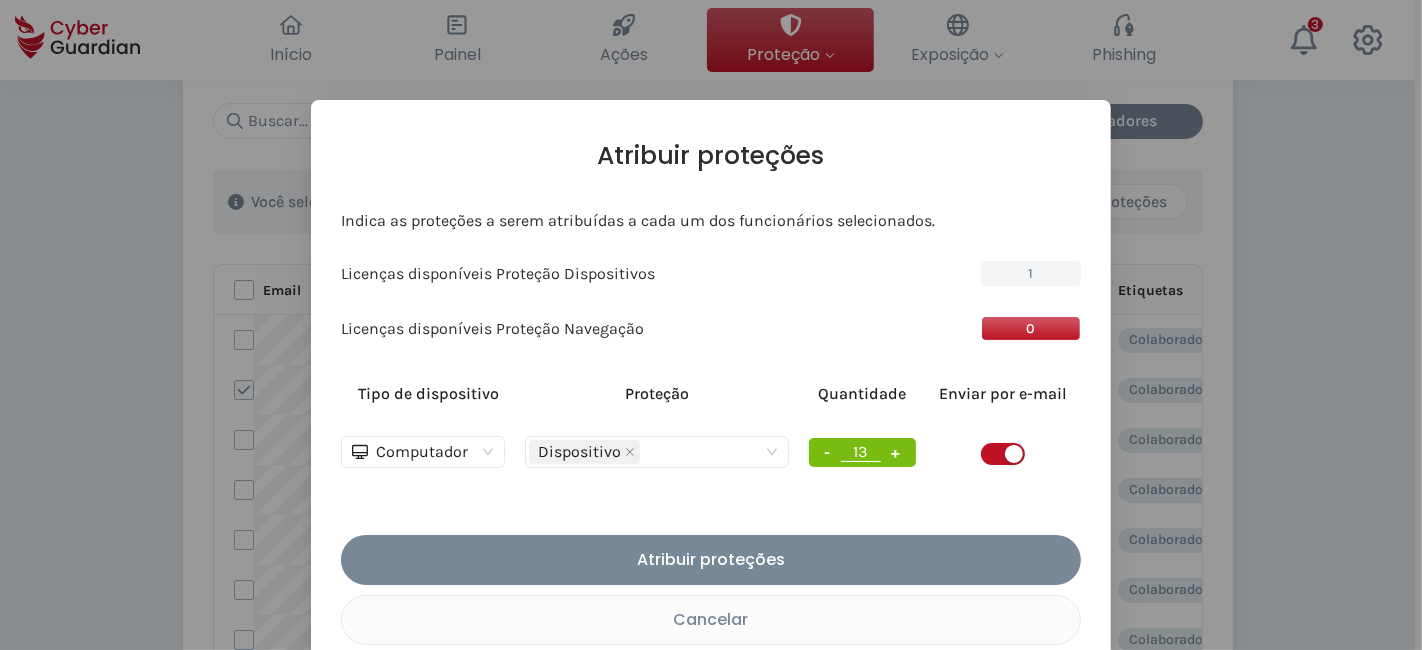 click on "+" at bounding box center [896, 452] 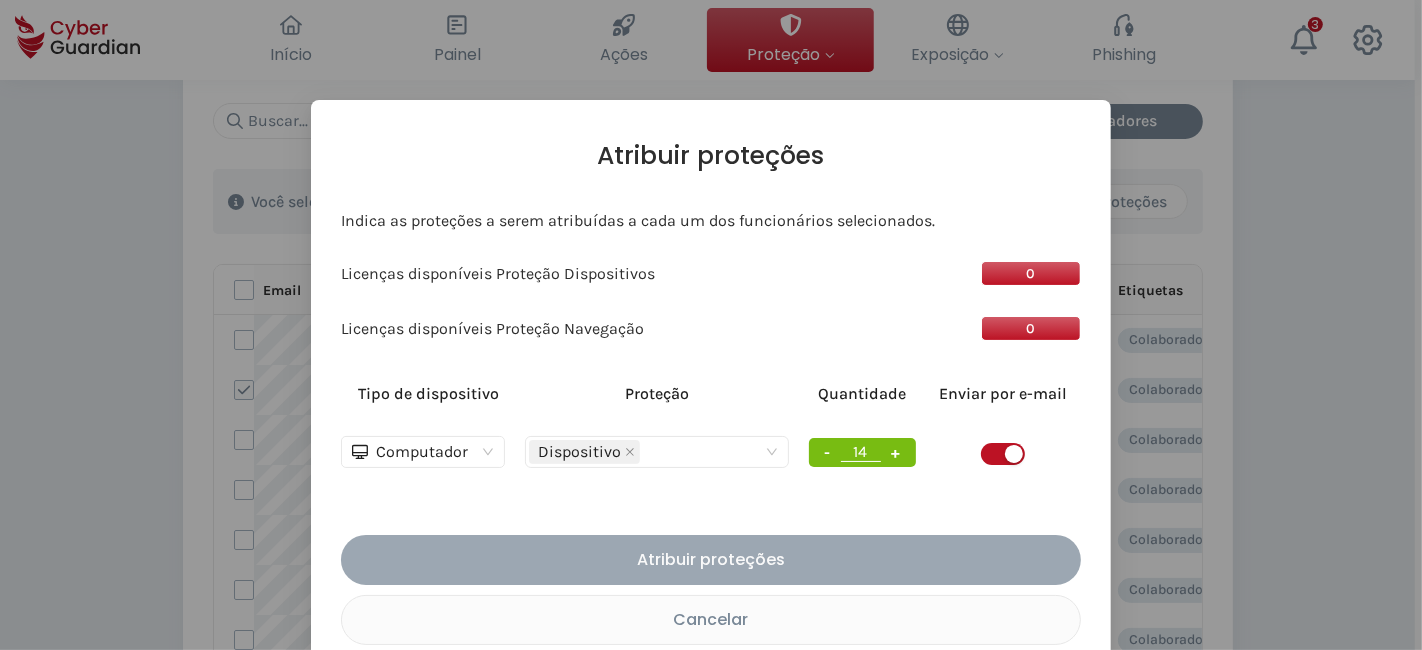 click on "Atribuir proteções" at bounding box center (711, 559) 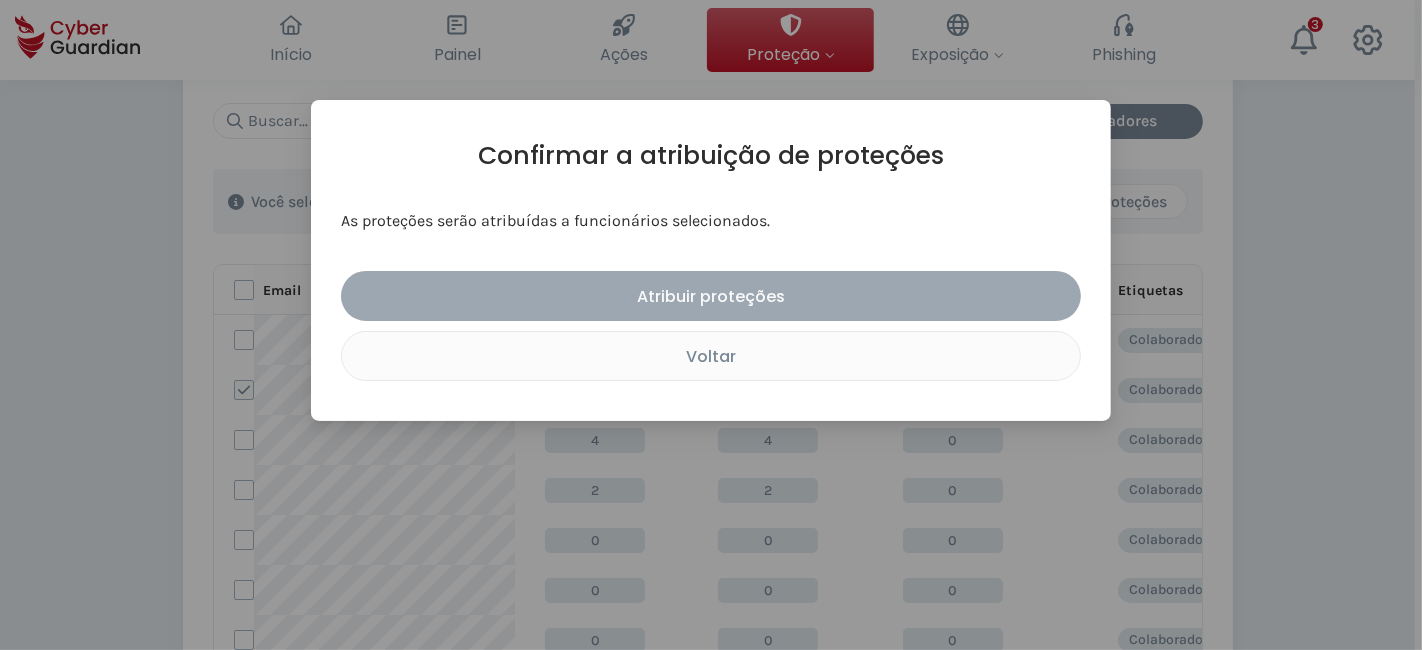 click on "Atribuir proteções" at bounding box center (711, 296) 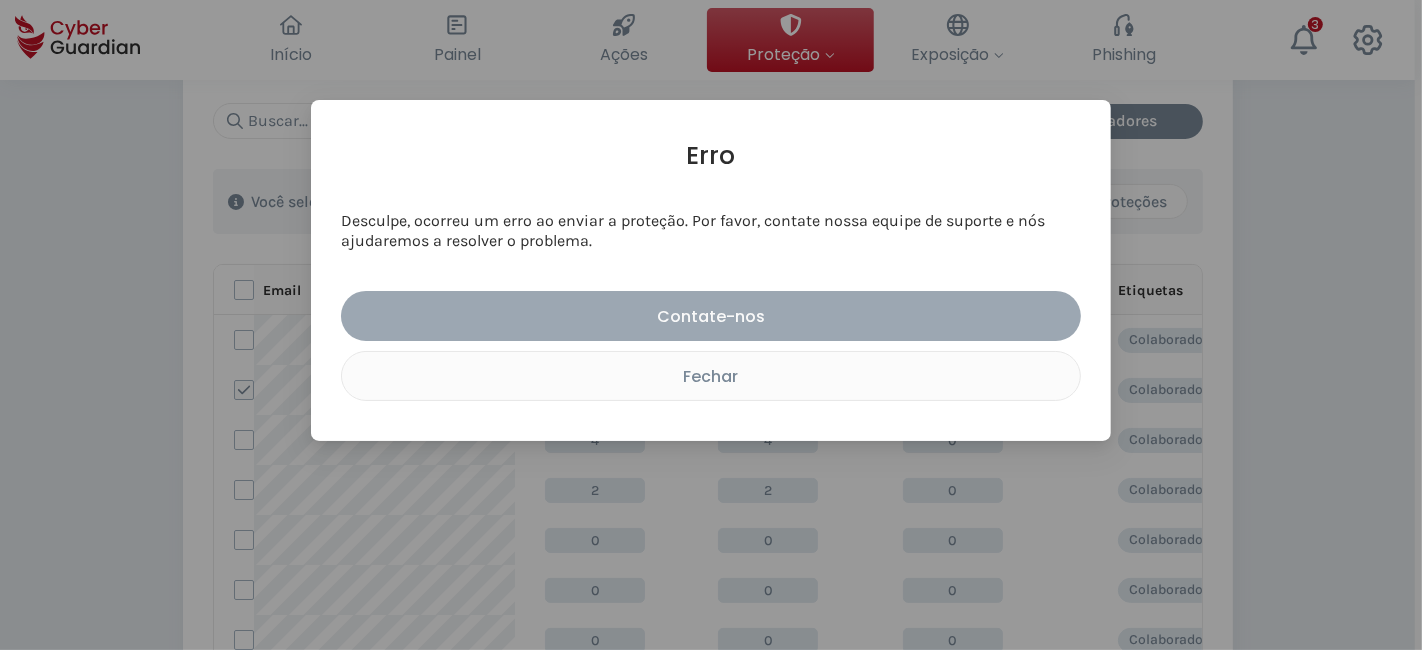 click on "Contate-nos" at bounding box center (711, 316) 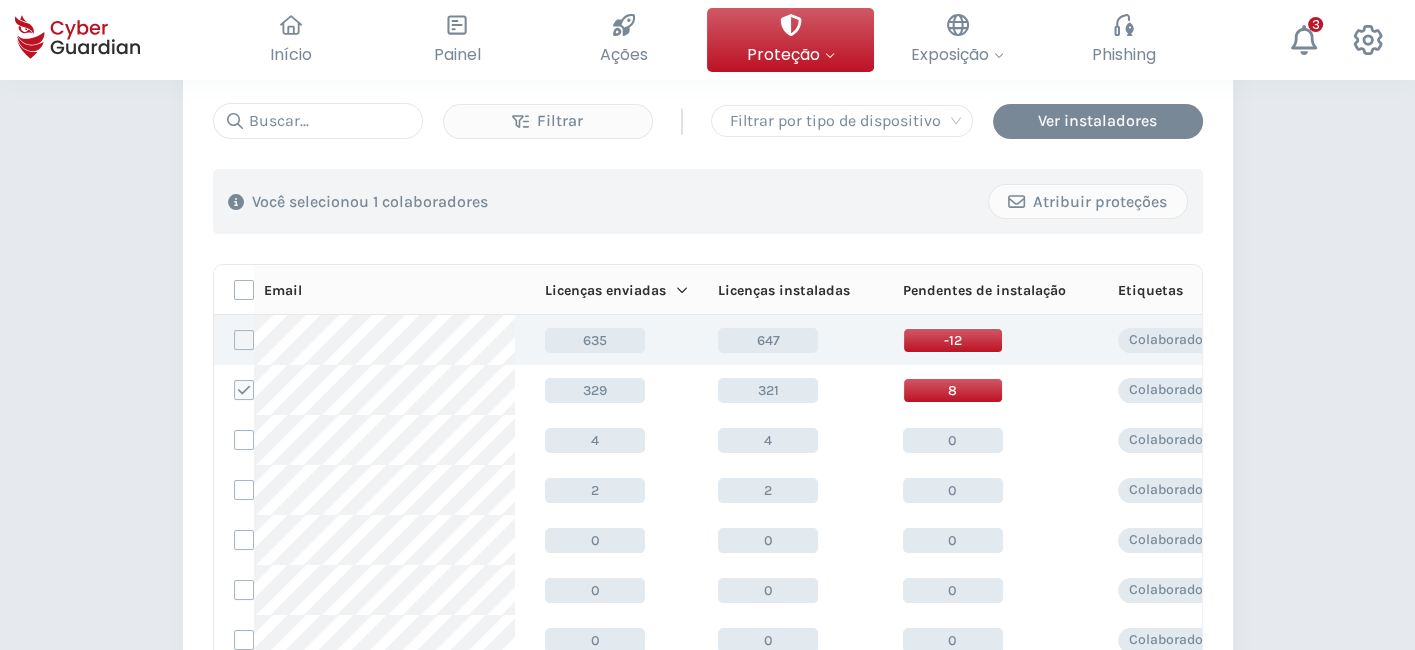 click at bounding box center [244, 340] 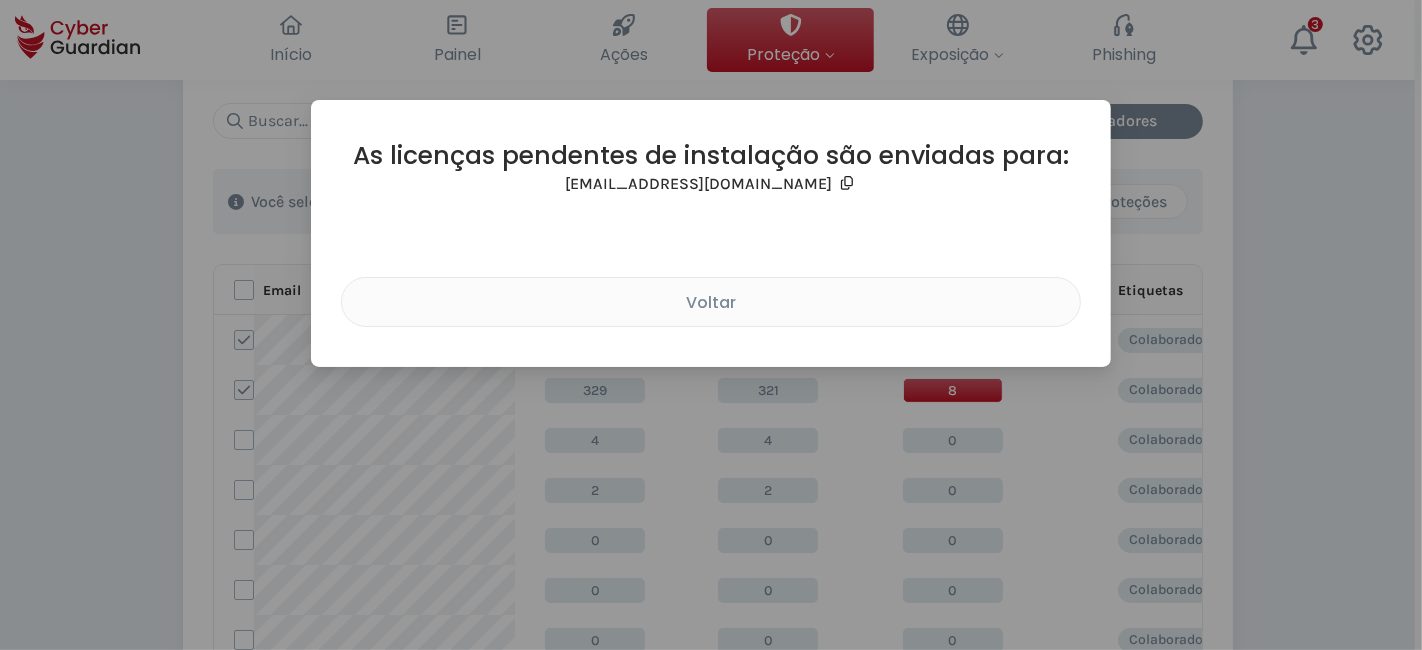 click on "As licenças pendentes de instalação são enviadas para: [EMAIL_ADDRESS][DOMAIN_NAME] Voltar" at bounding box center [711, 325] 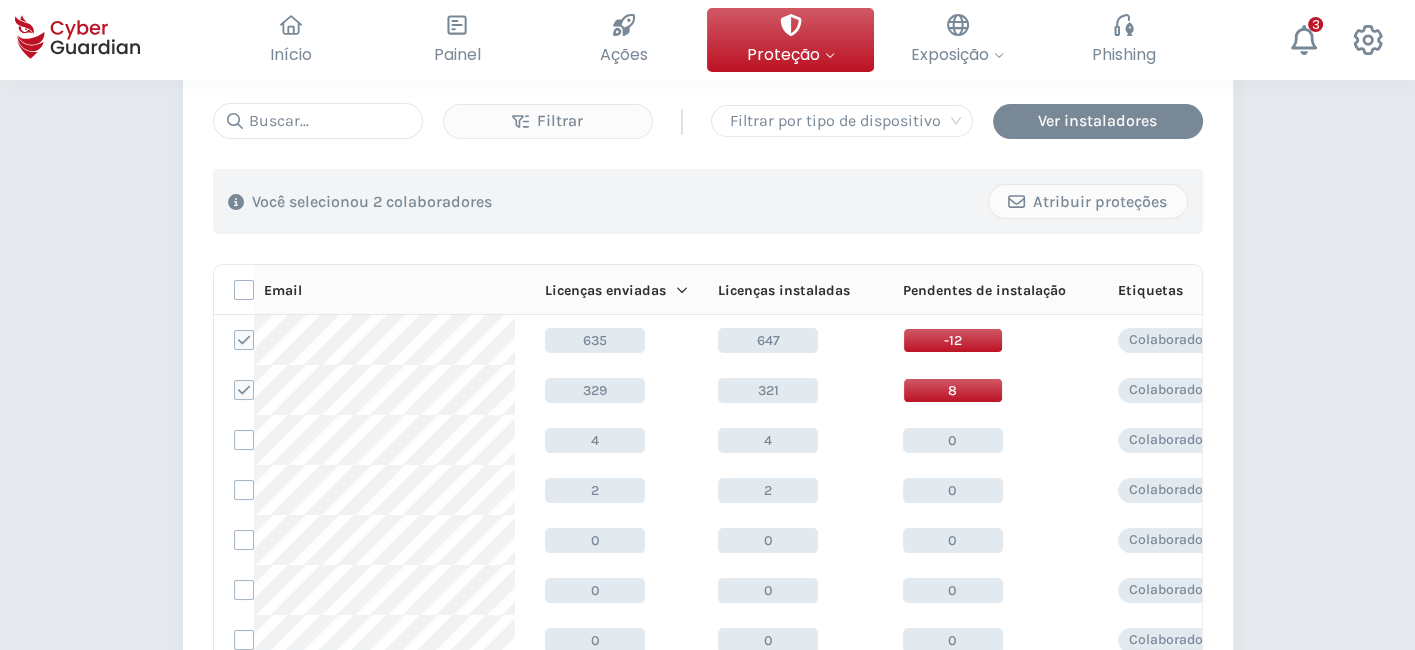 click 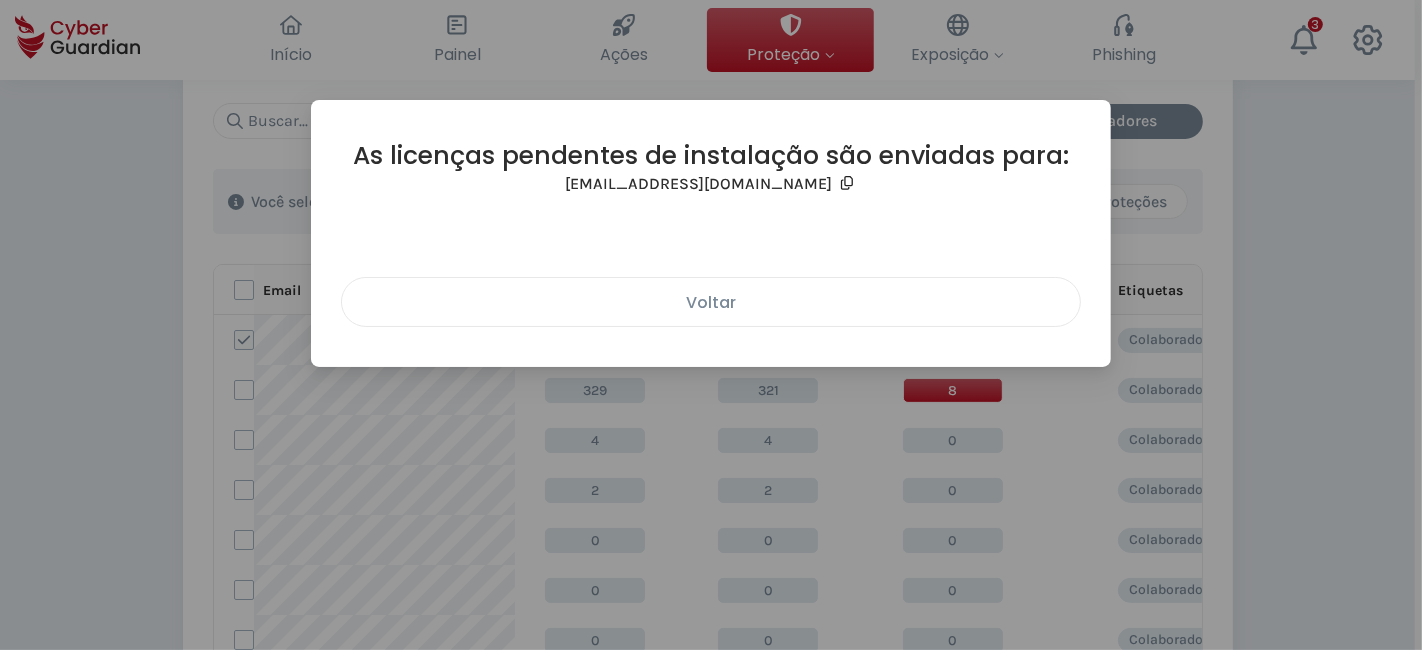 click on "Voltar" at bounding box center [711, 302] 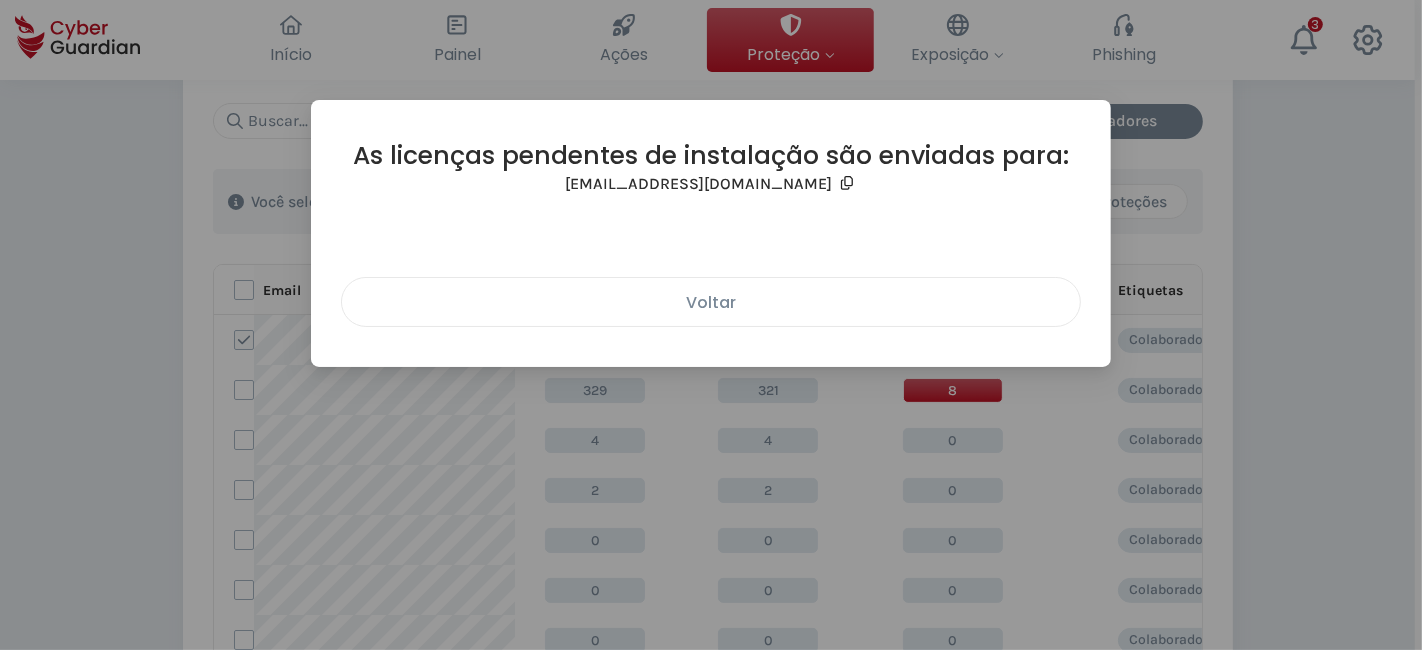 click on "Voltar" at bounding box center (711, 302) 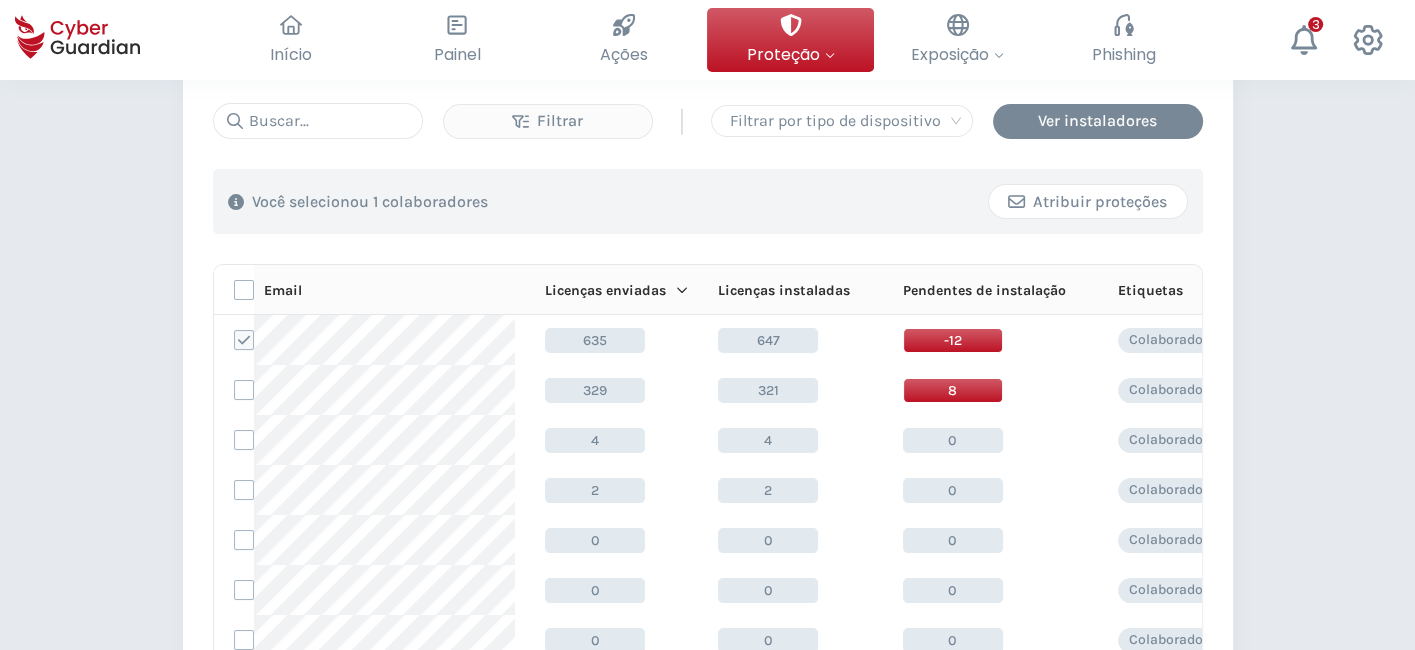 click on "Atribuir proteções" at bounding box center [1088, 202] 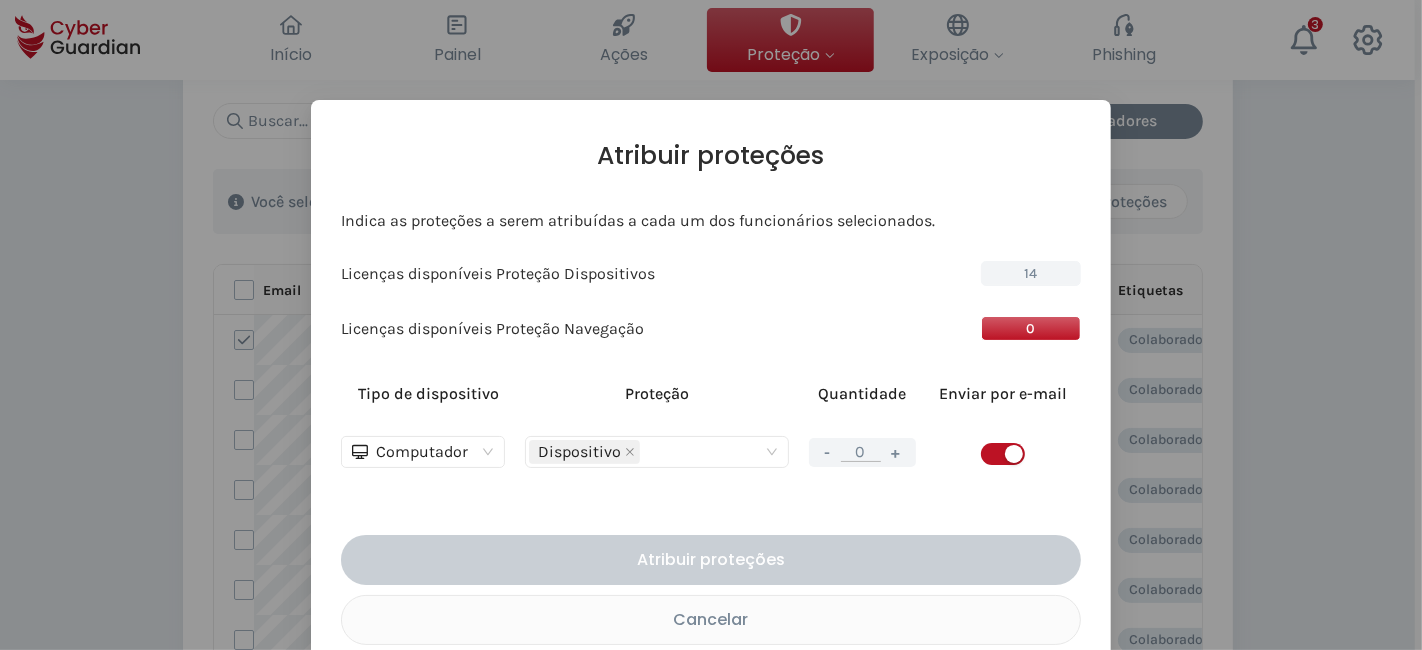 click on "+" at bounding box center (896, 452) 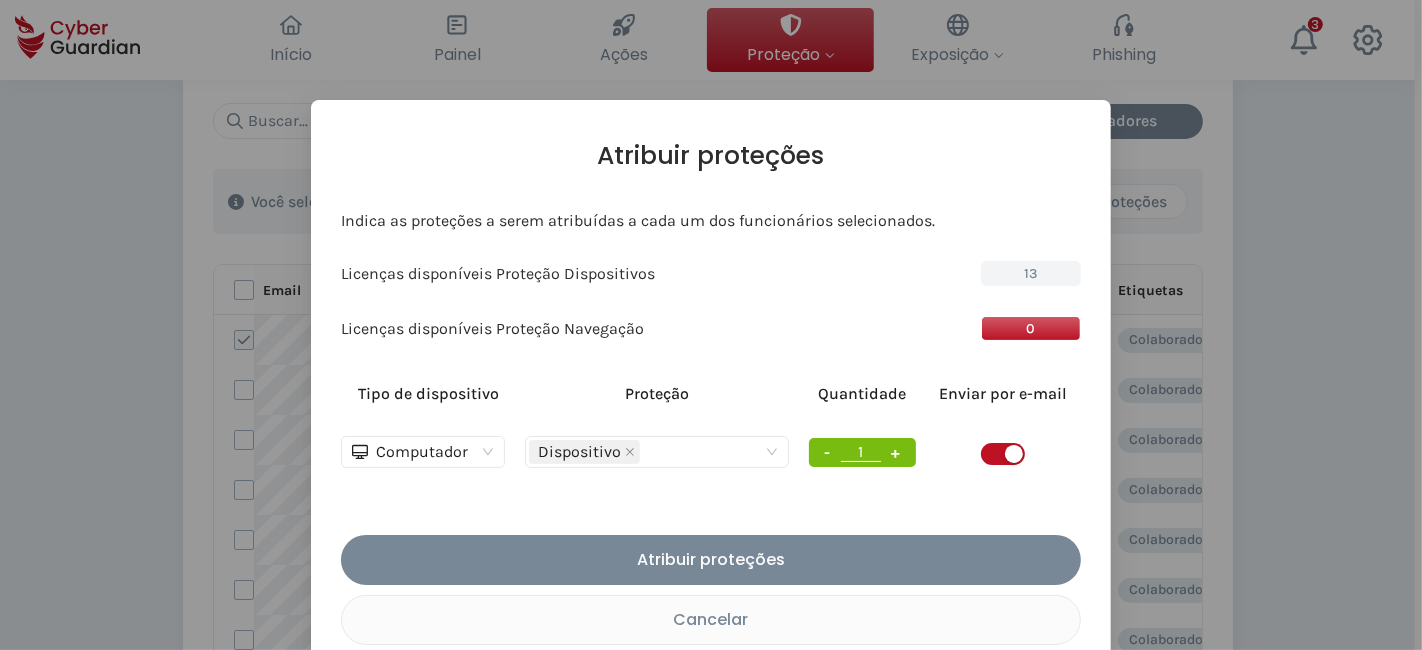 click on "+" at bounding box center (896, 452) 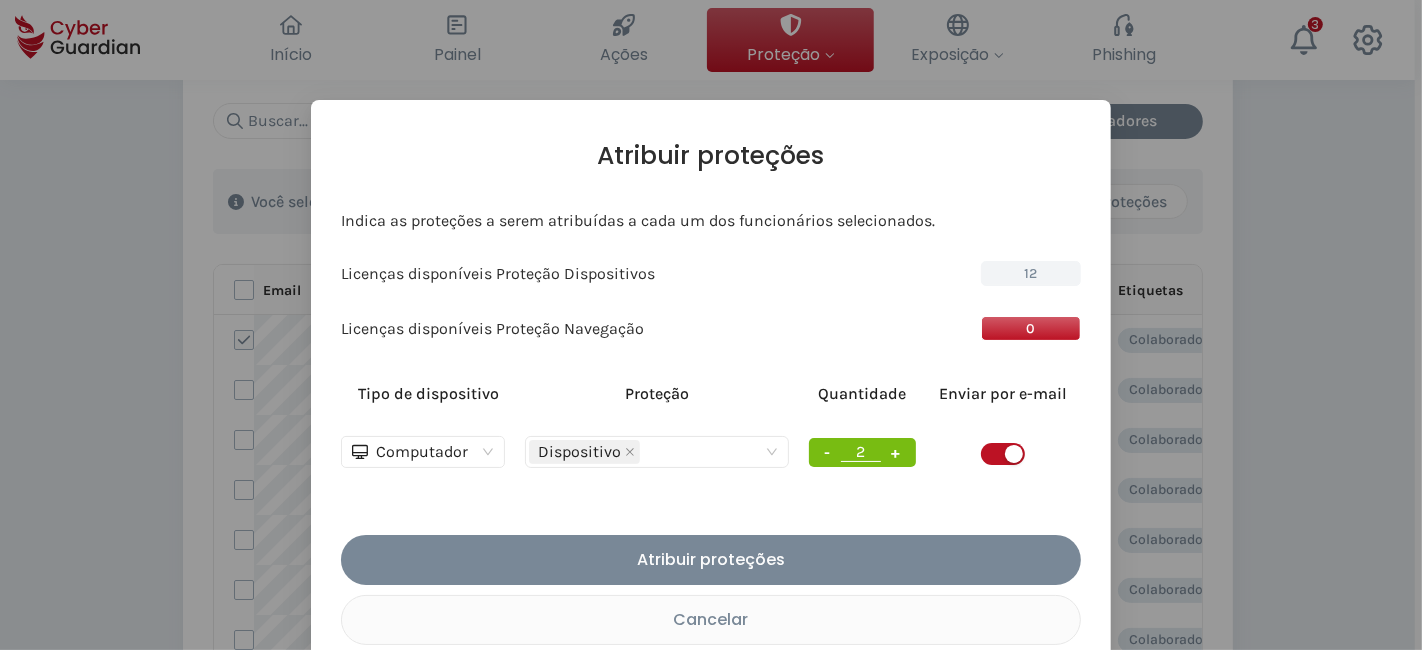 click on "+" at bounding box center [896, 452] 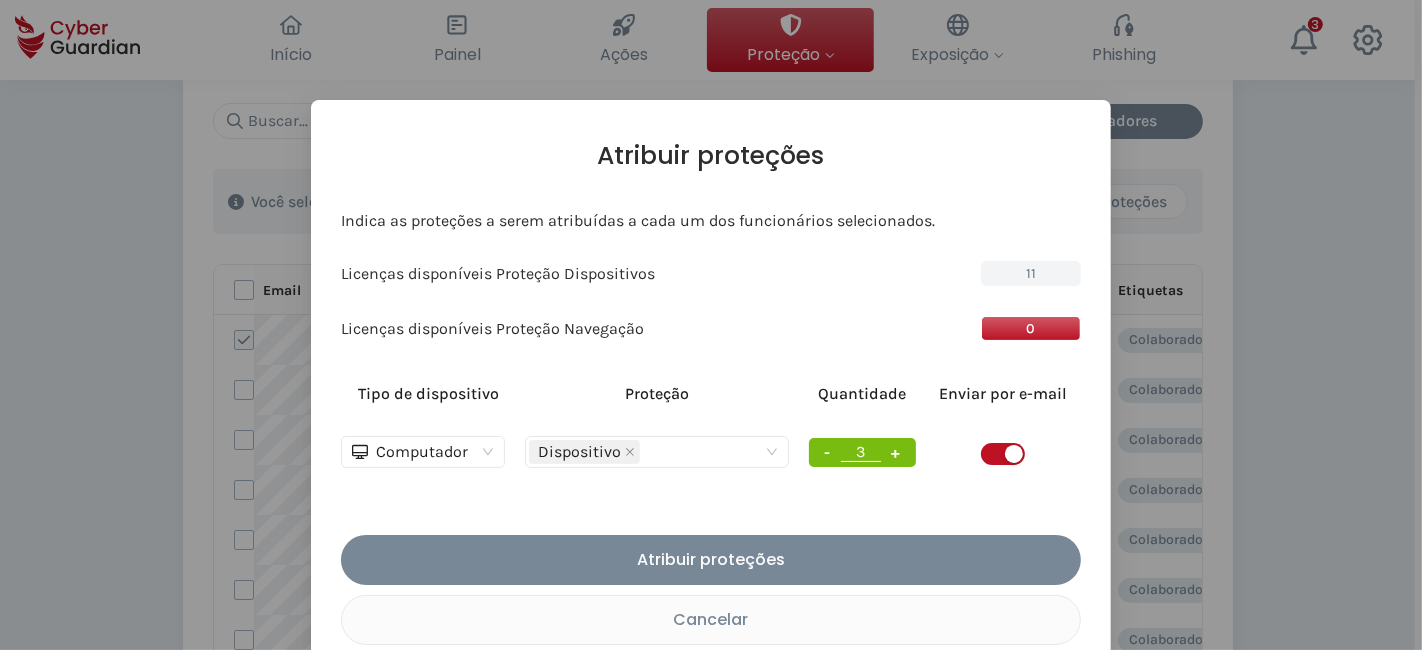 click on "+" at bounding box center [896, 452] 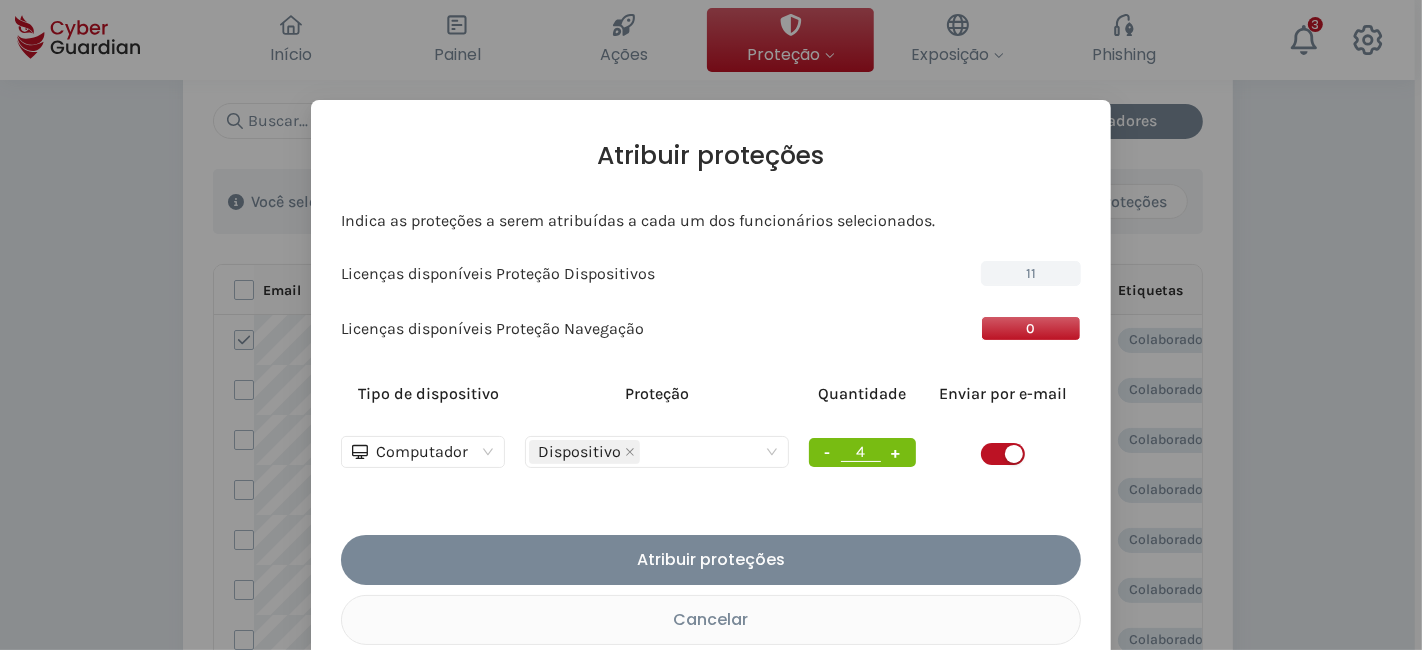 click on "+" at bounding box center [896, 452] 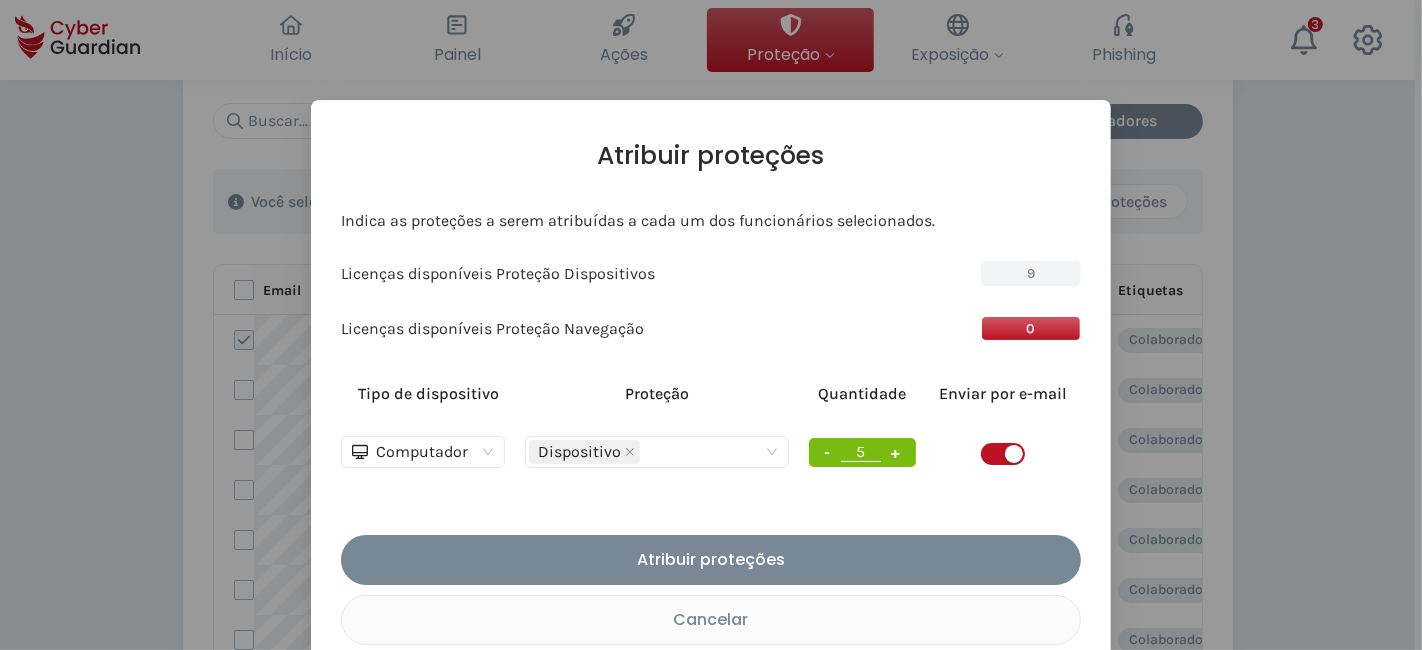 click on "+" at bounding box center [896, 452] 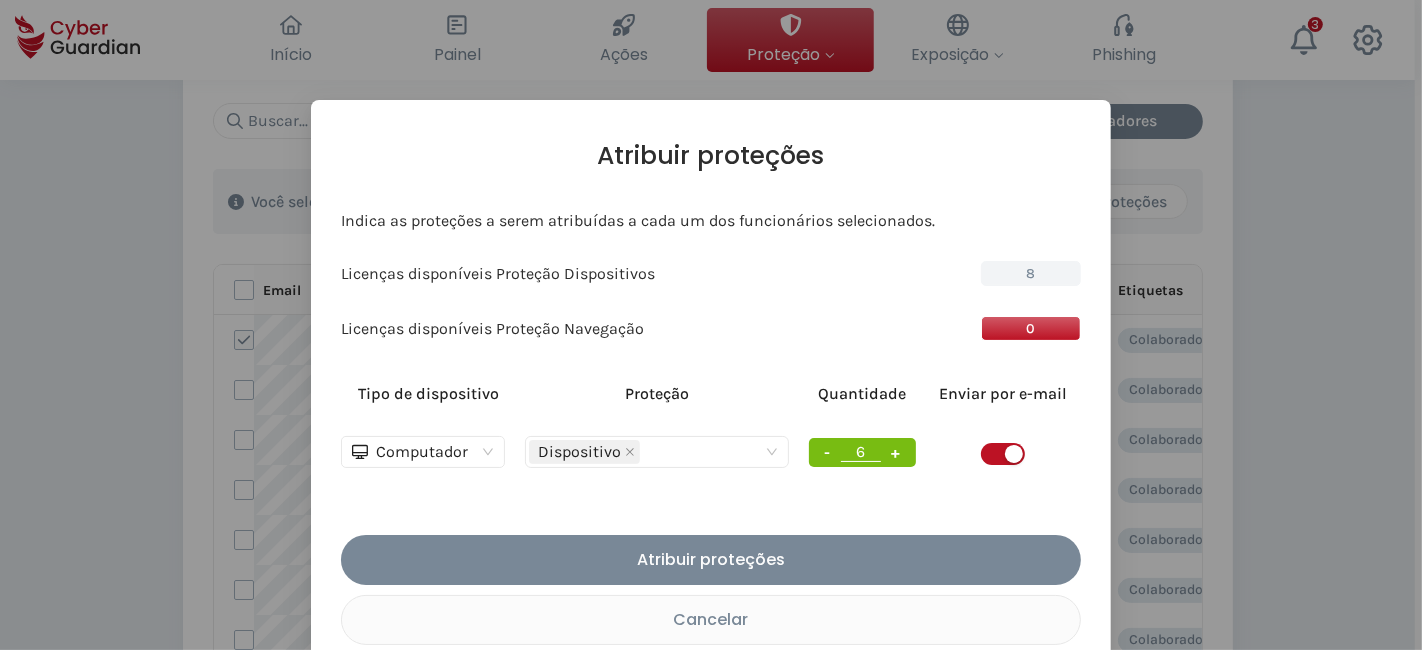 click on "+" at bounding box center (896, 452) 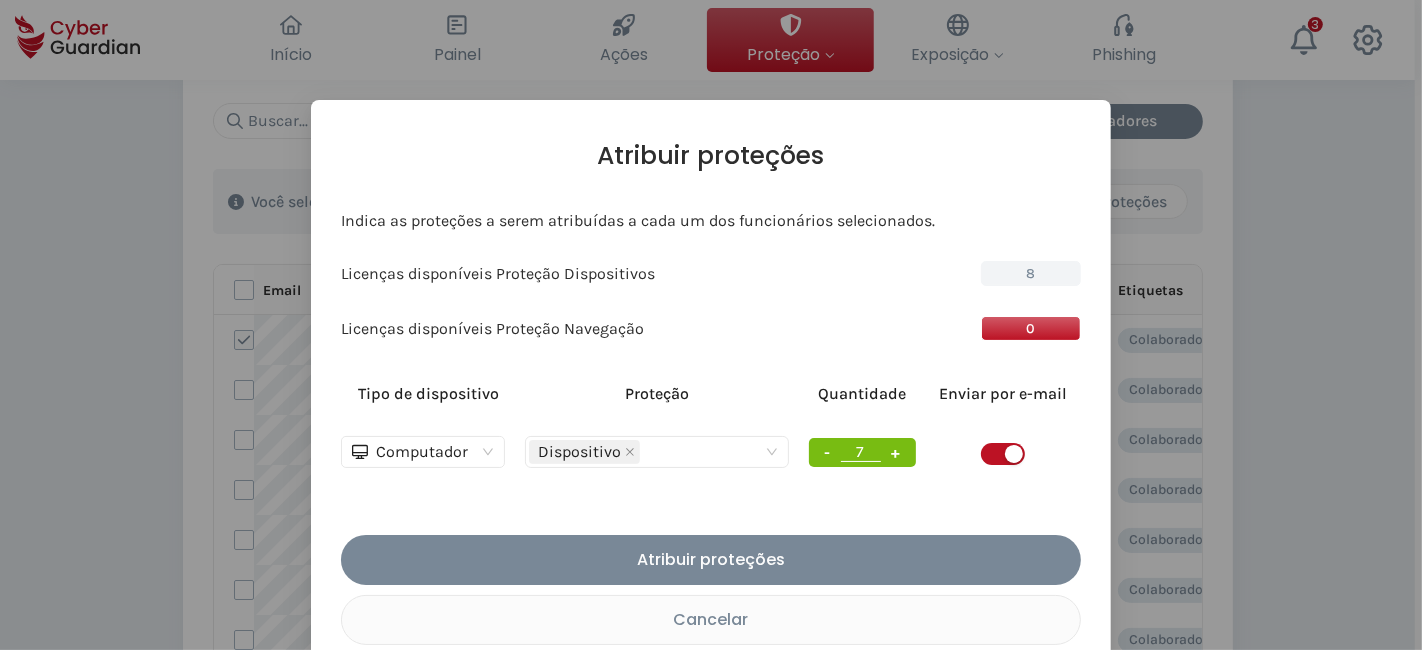 click on "+" at bounding box center [896, 452] 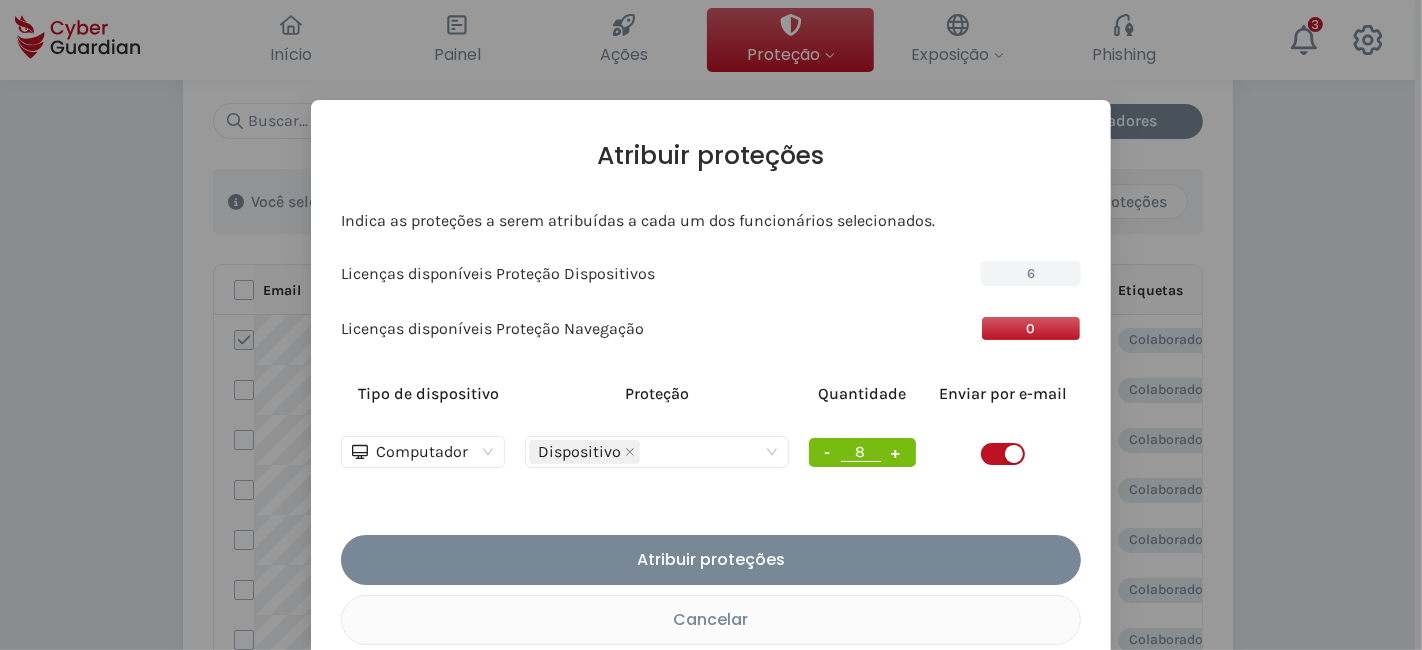 click on "+" at bounding box center (896, 452) 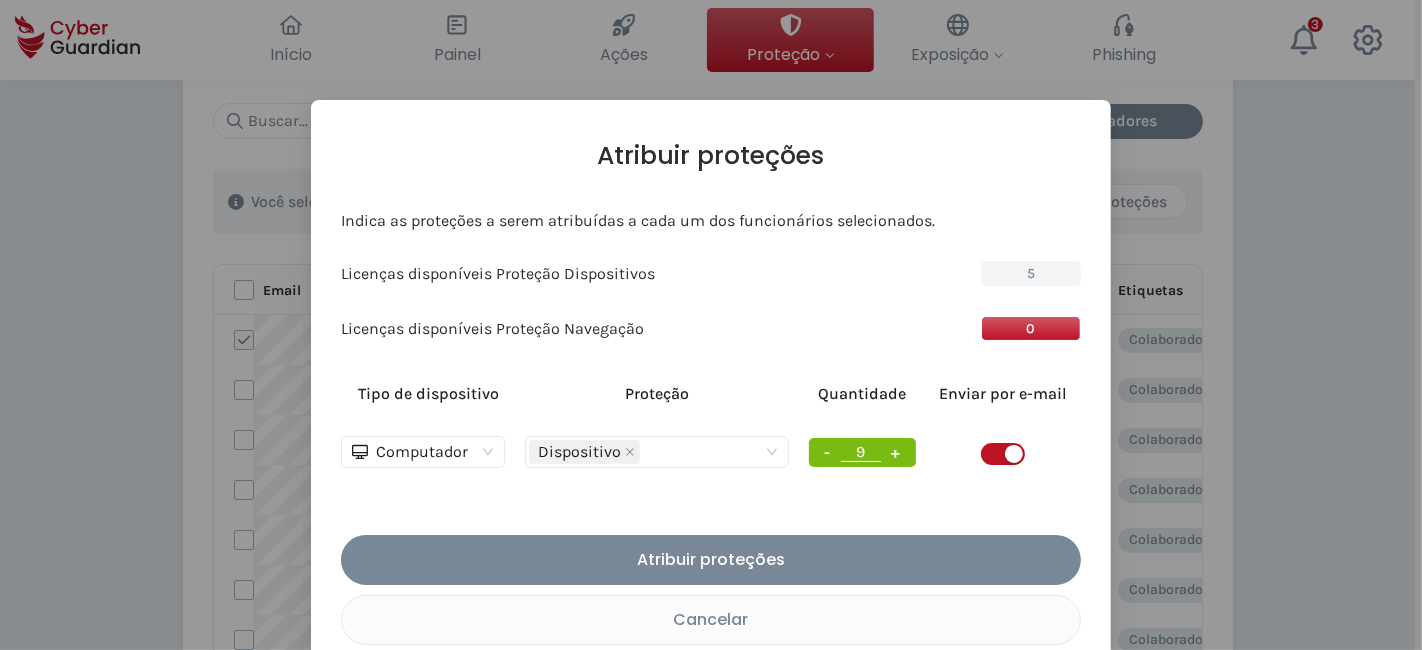 click on "+" at bounding box center (896, 452) 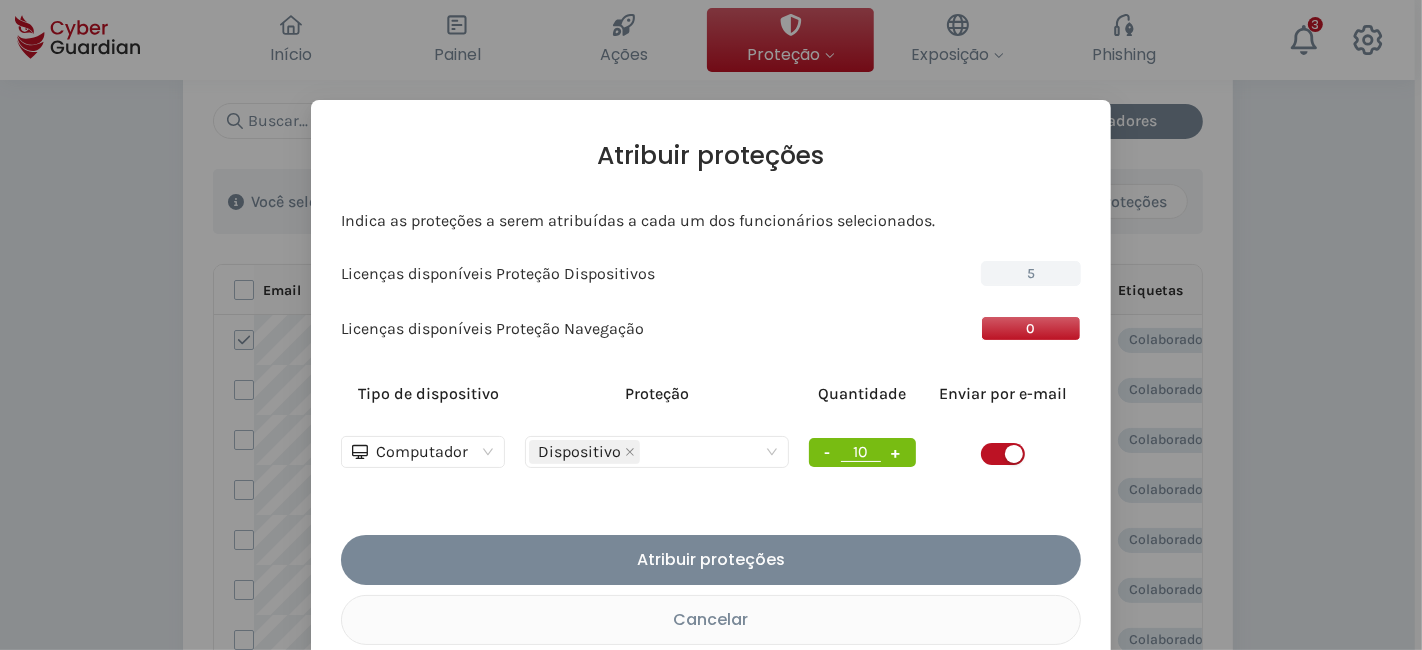 click on "+" at bounding box center [896, 452] 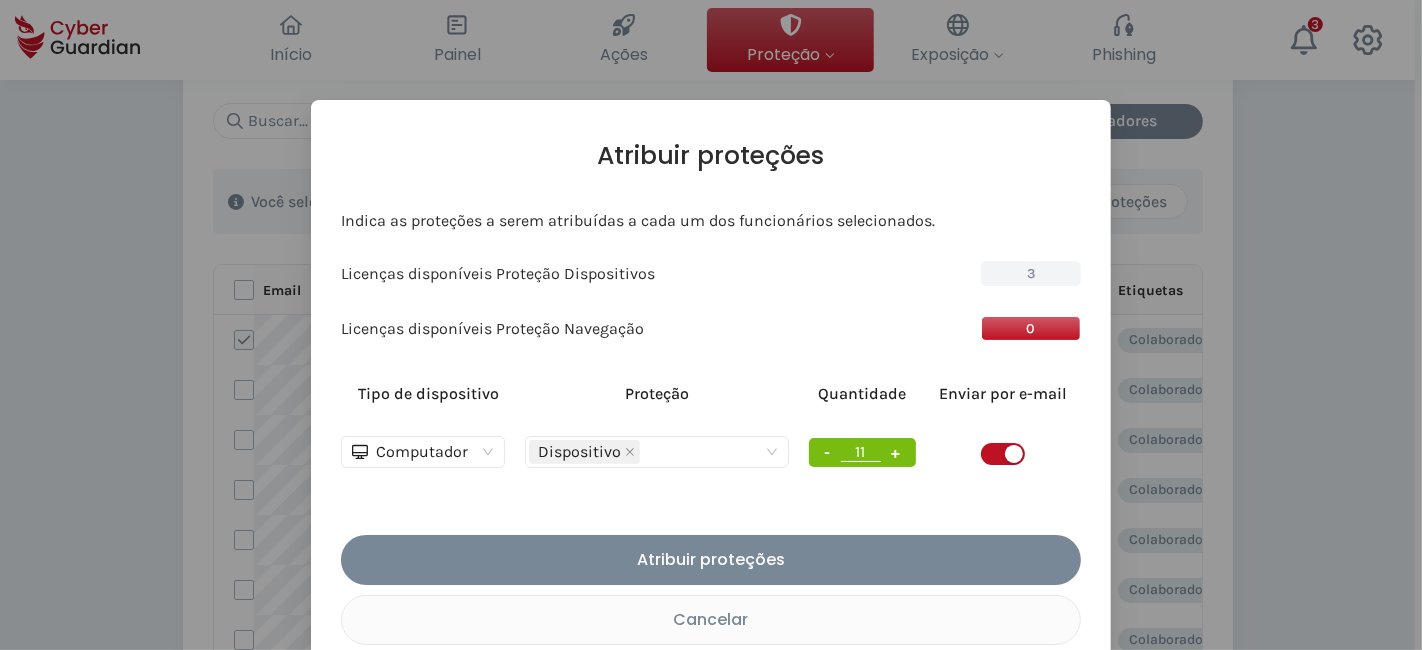 click on "+" at bounding box center [896, 452] 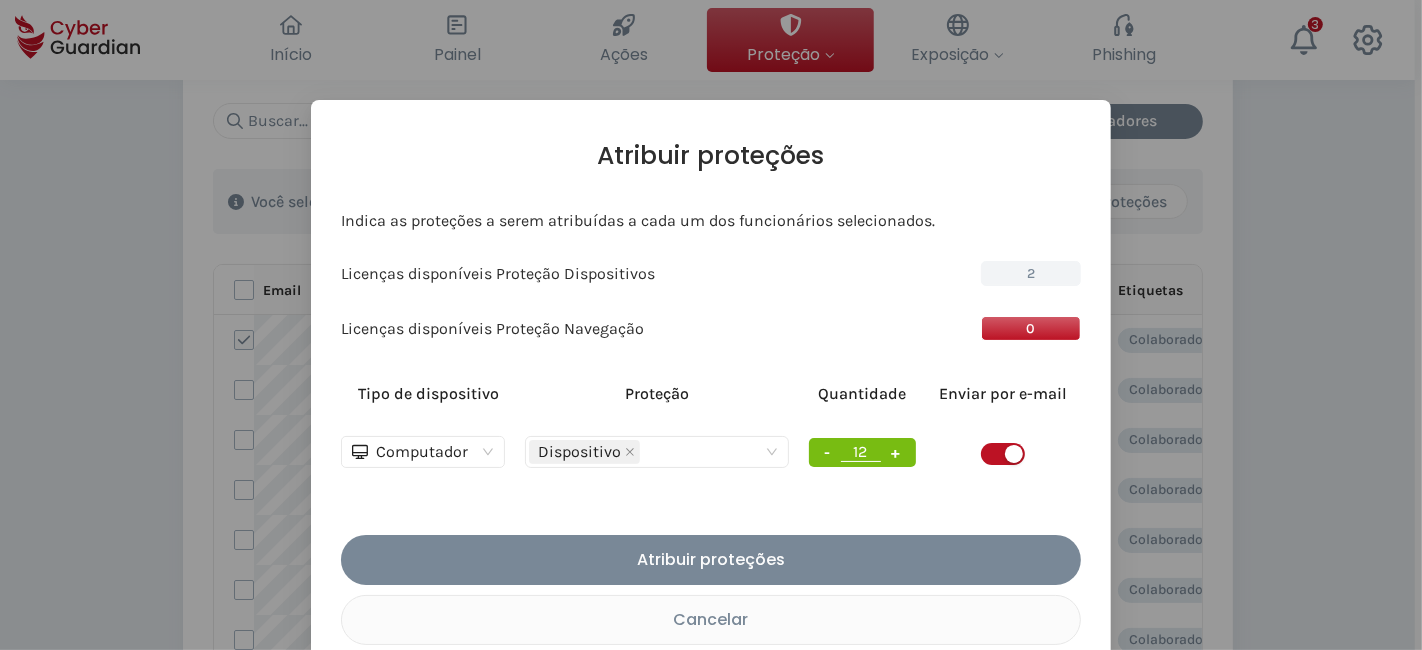 click on "+" at bounding box center [896, 452] 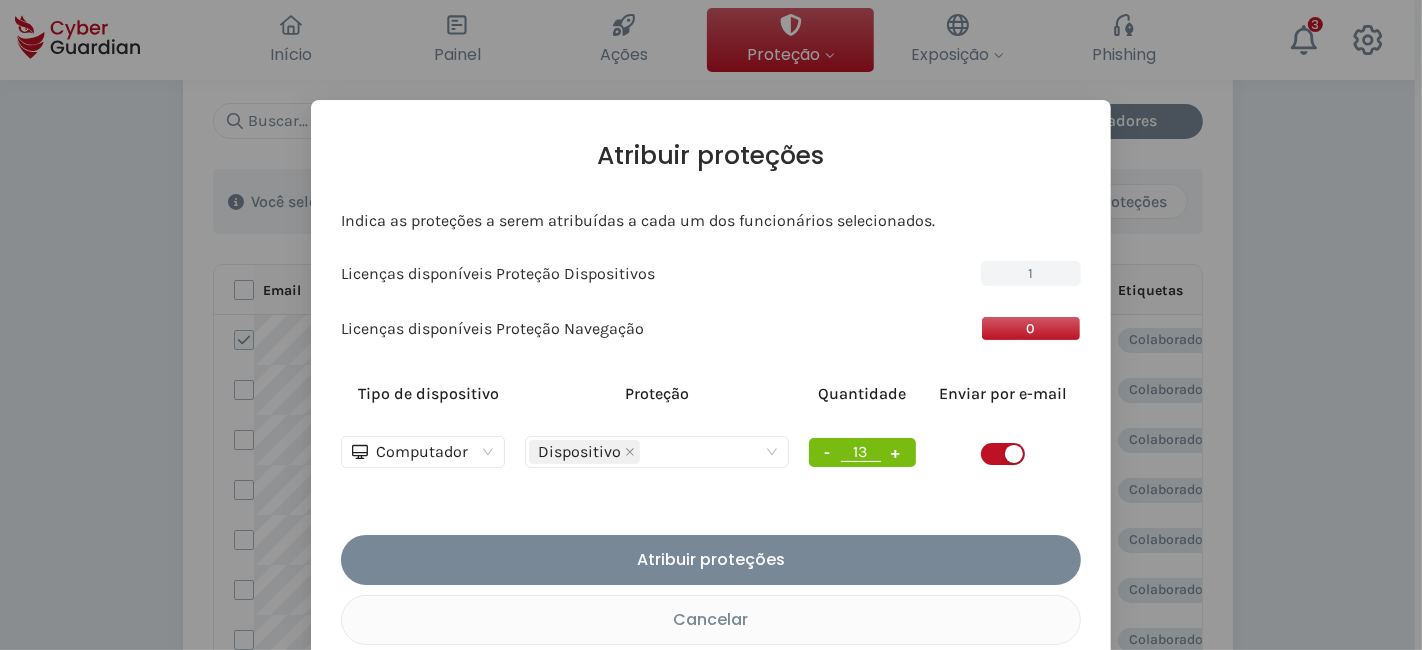 click on "+" at bounding box center (896, 452) 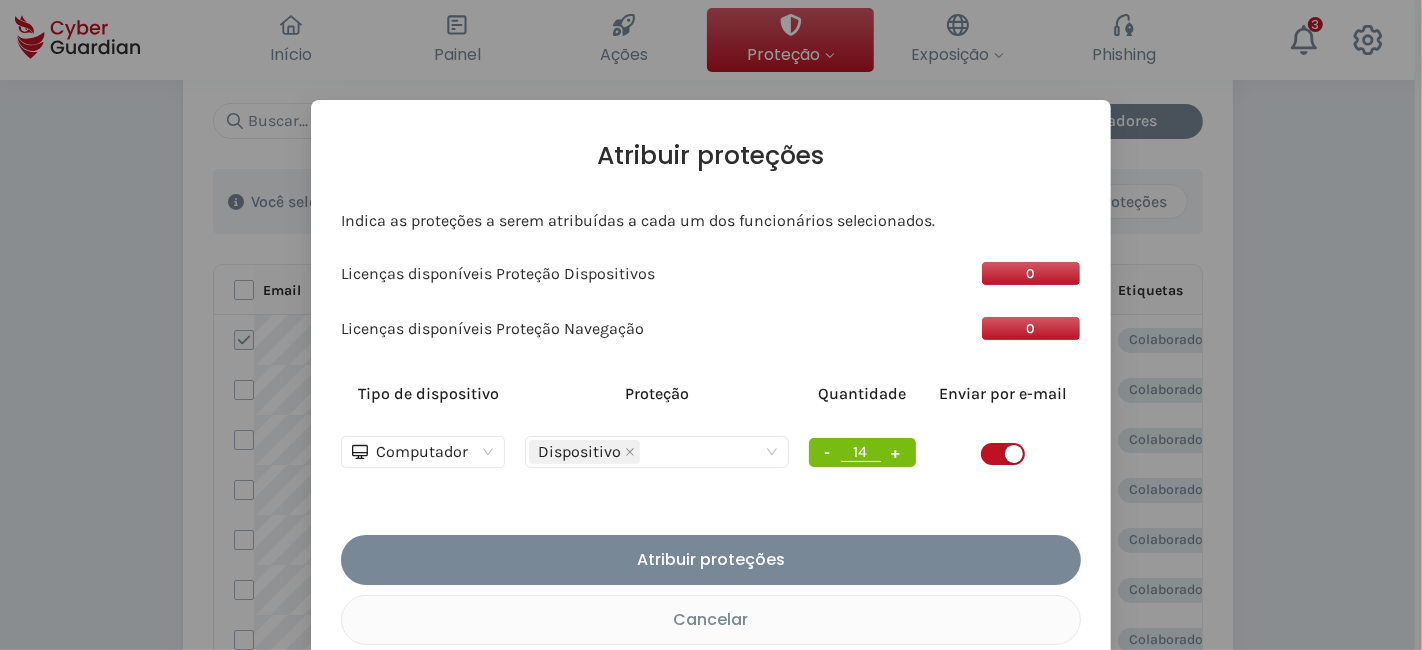 click on "Atribuir proteções" at bounding box center (711, 559) 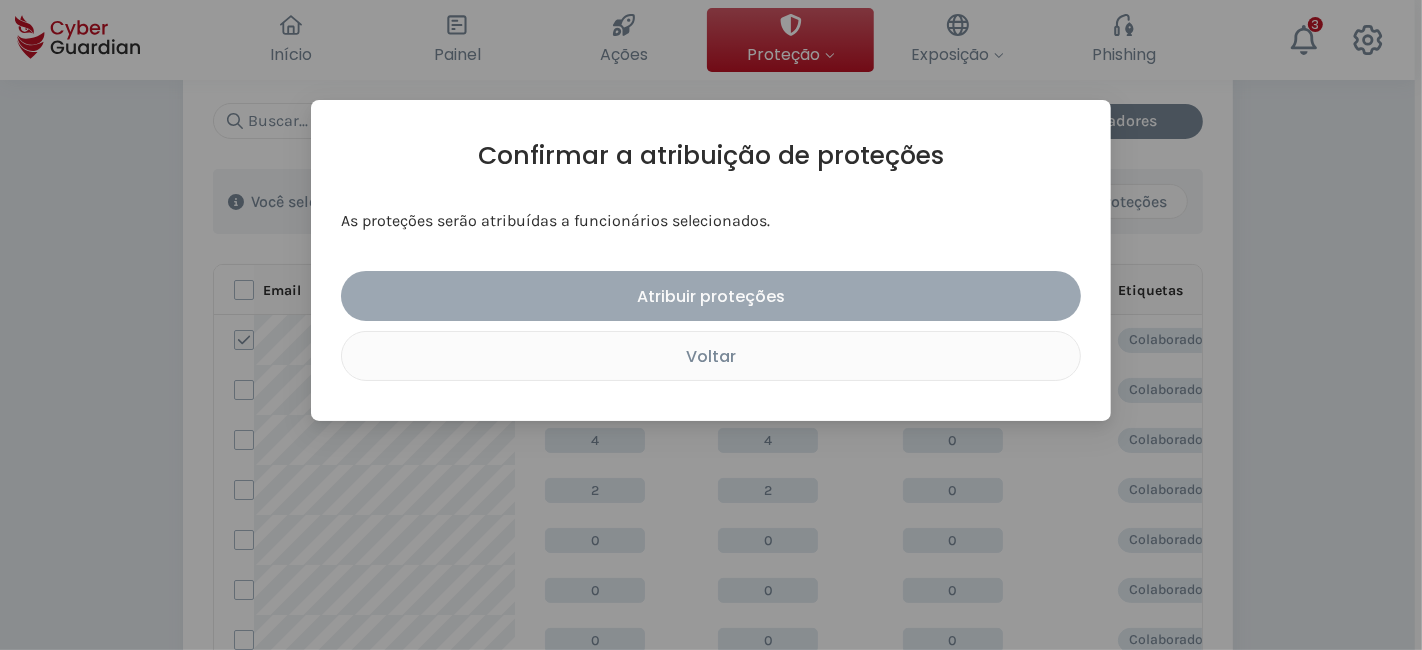 click on "Atribuir proteções" at bounding box center (711, 296) 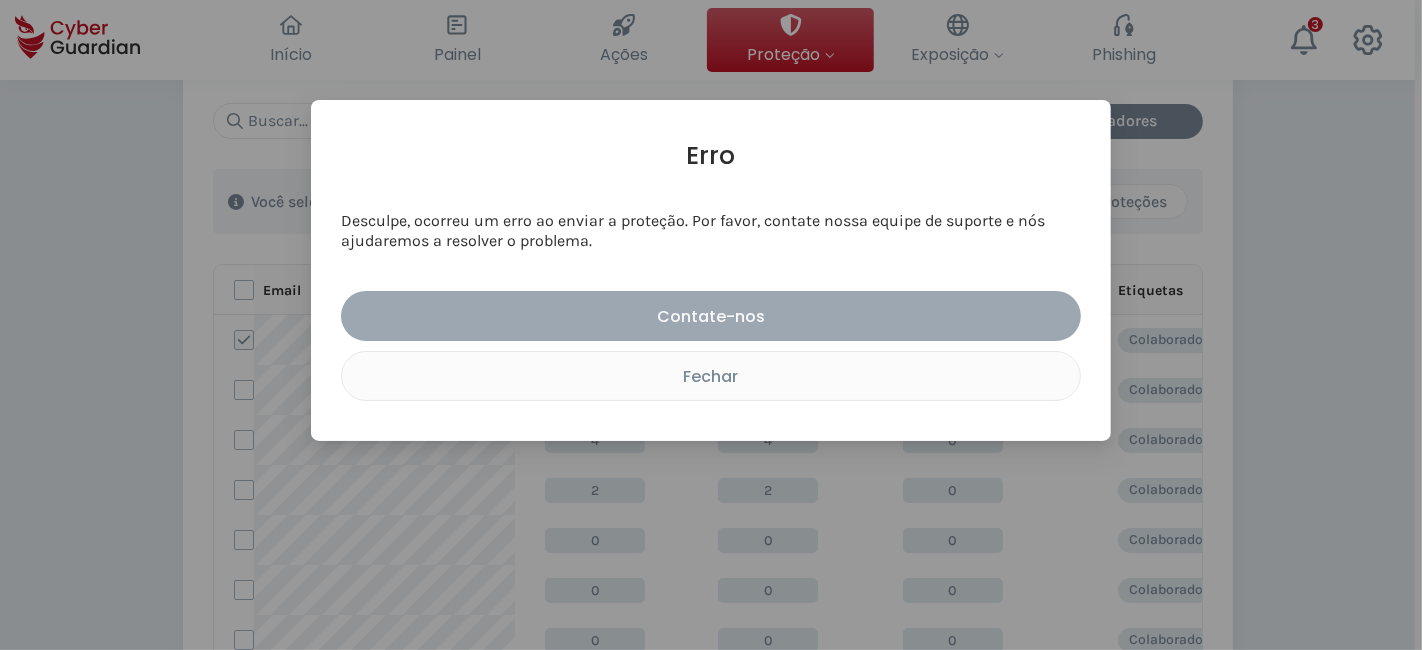 click on "Contate-nos" at bounding box center [711, 316] 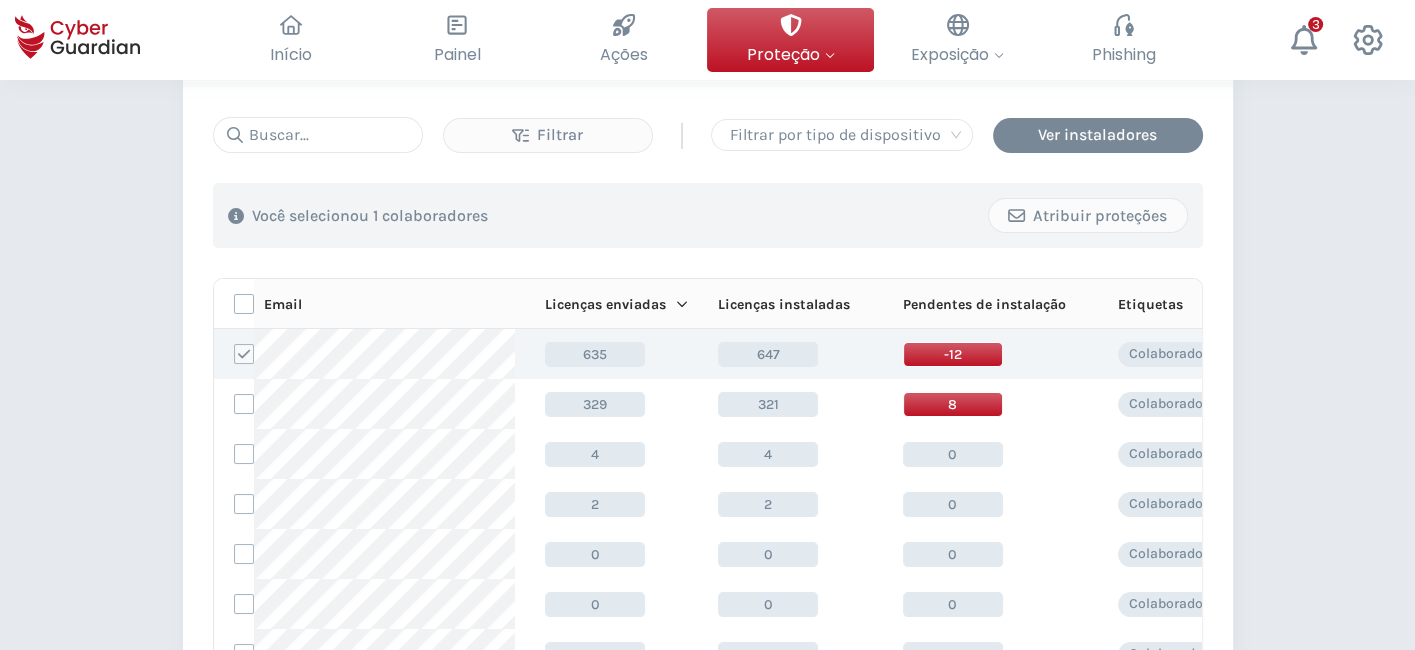 scroll, scrollTop: 222, scrollLeft: 0, axis: vertical 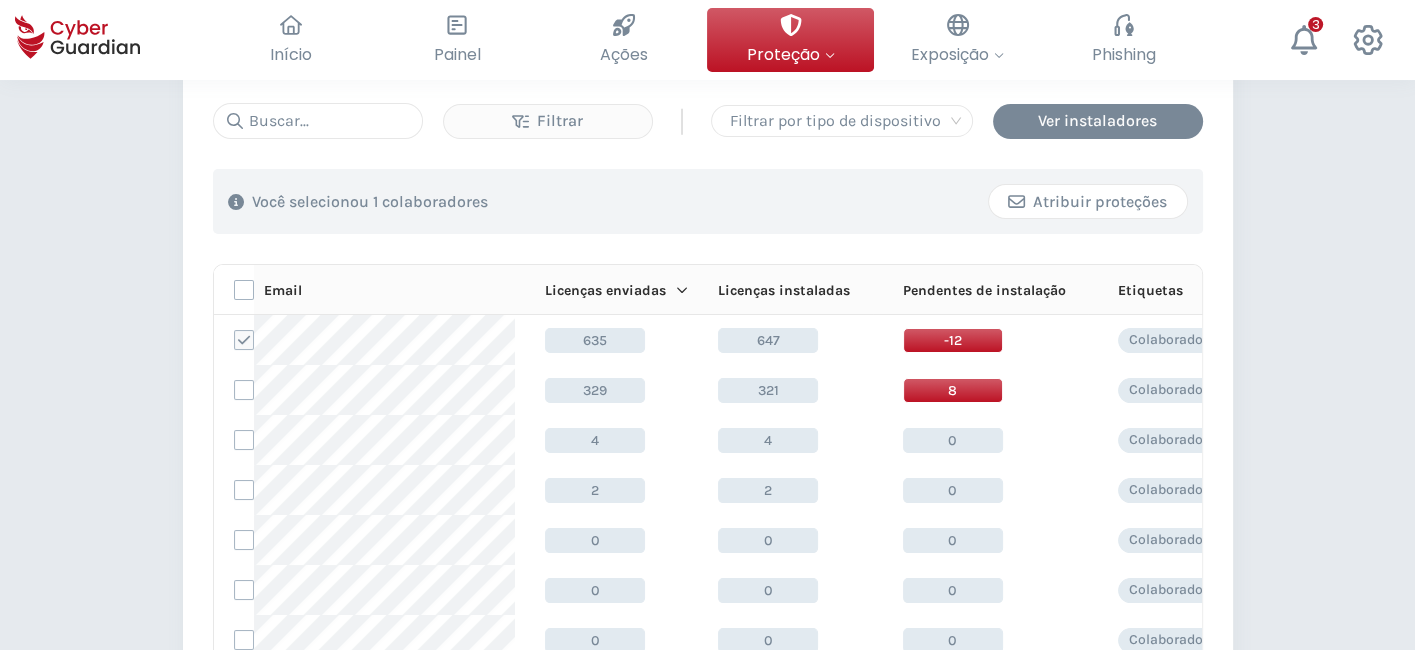 click on "Atribuir proteções" at bounding box center (1088, 202) 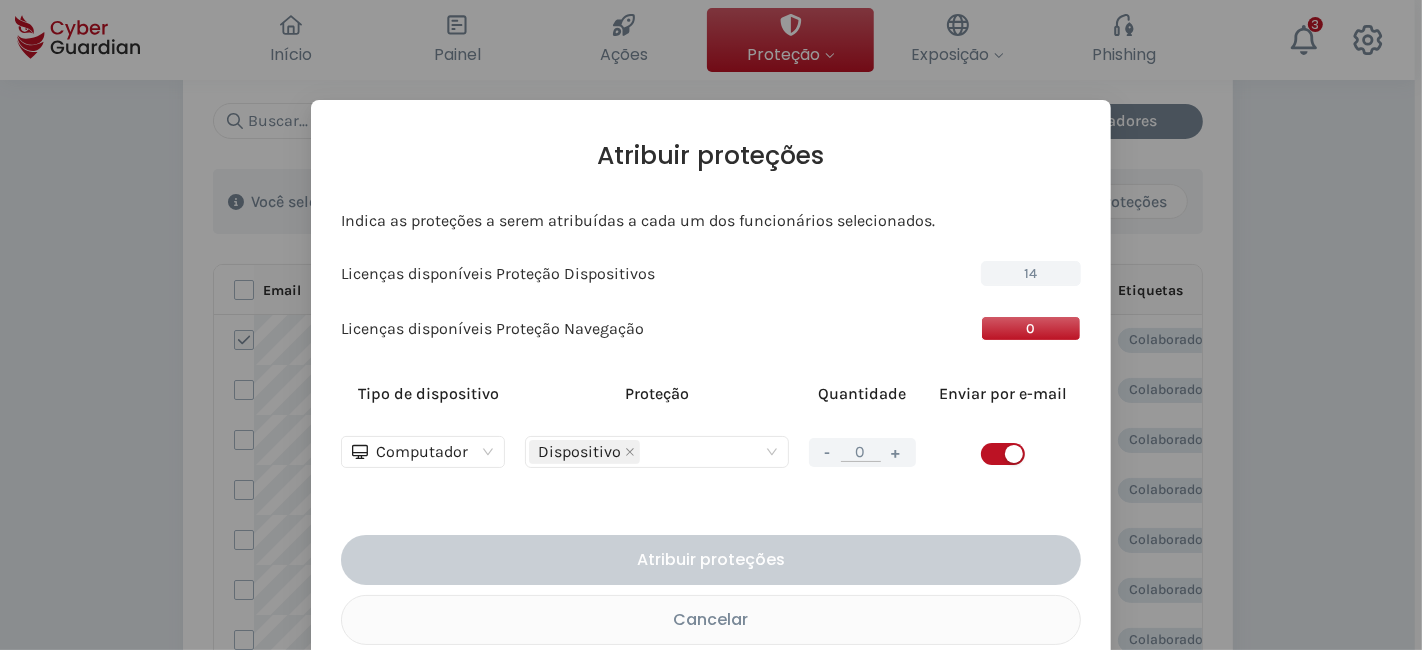 click on "Atribuir proteções Indica as proteções a serem atribuídas a cada um dos funcionários selecionados. Licenças disponíveis Proteção Dispositivos 14 Licenças disponíveis Proteção Navegação 0 Tipo de dispositivo Proteção Quantidade Enviar por e-mail Computador Dispositivo   - 0 + +  Outros tipos de dispositivo Atribuir proteções Cancelar" at bounding box center (711, 325) 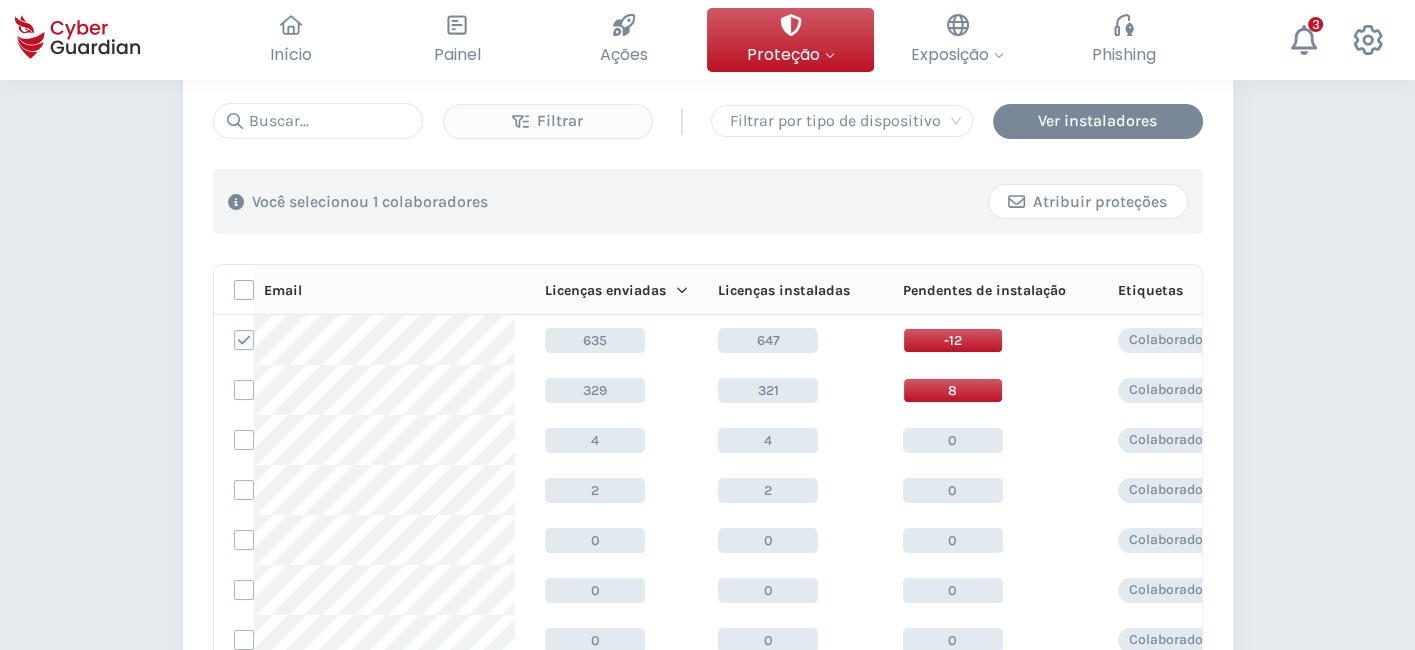 click on "Atribuir proteções" at bounding box center [1088, 202] 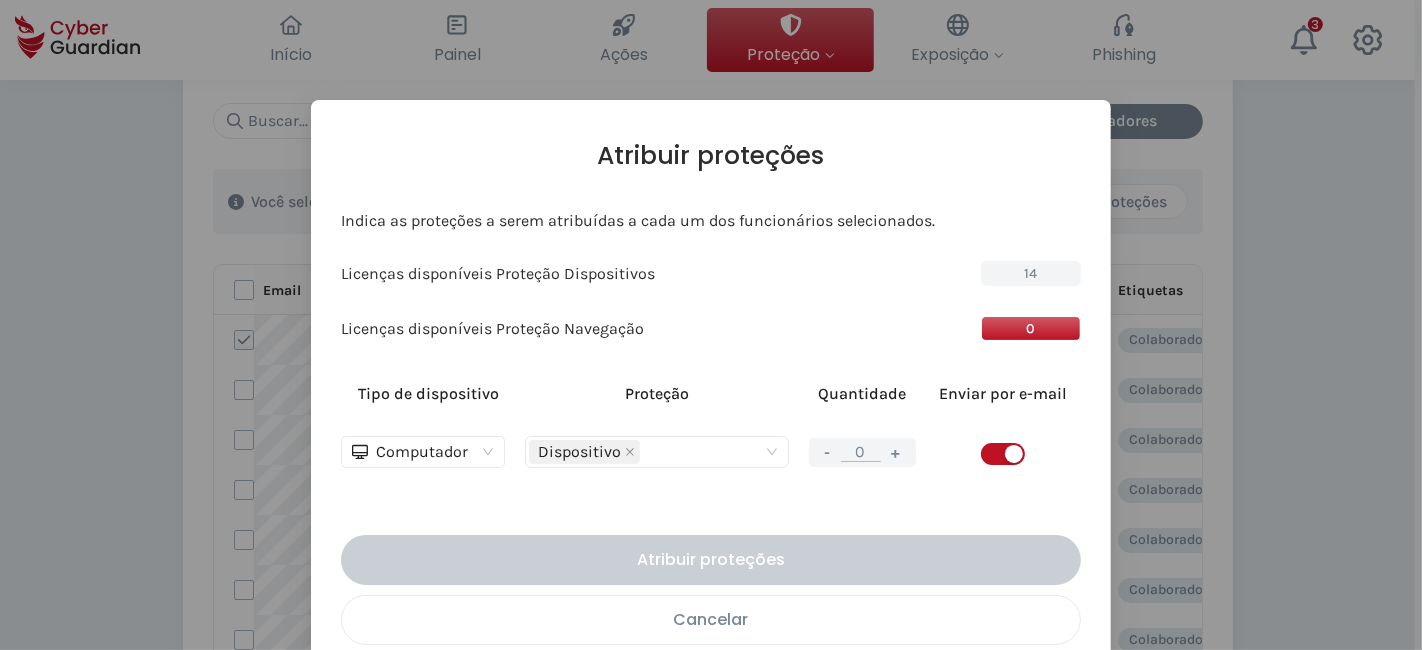 click on "Cancelar" at bounding box center [711, 619] 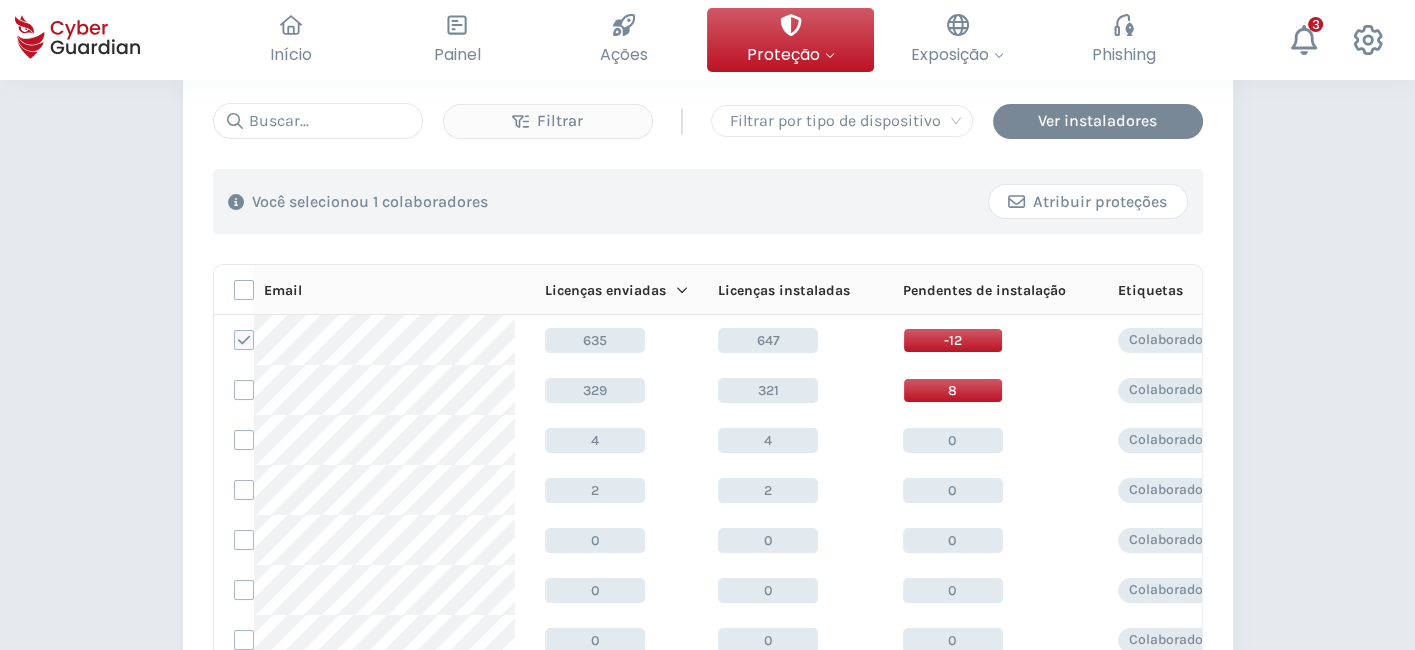 click on "Atribuir proteções" at bounding box center (1088, 202) 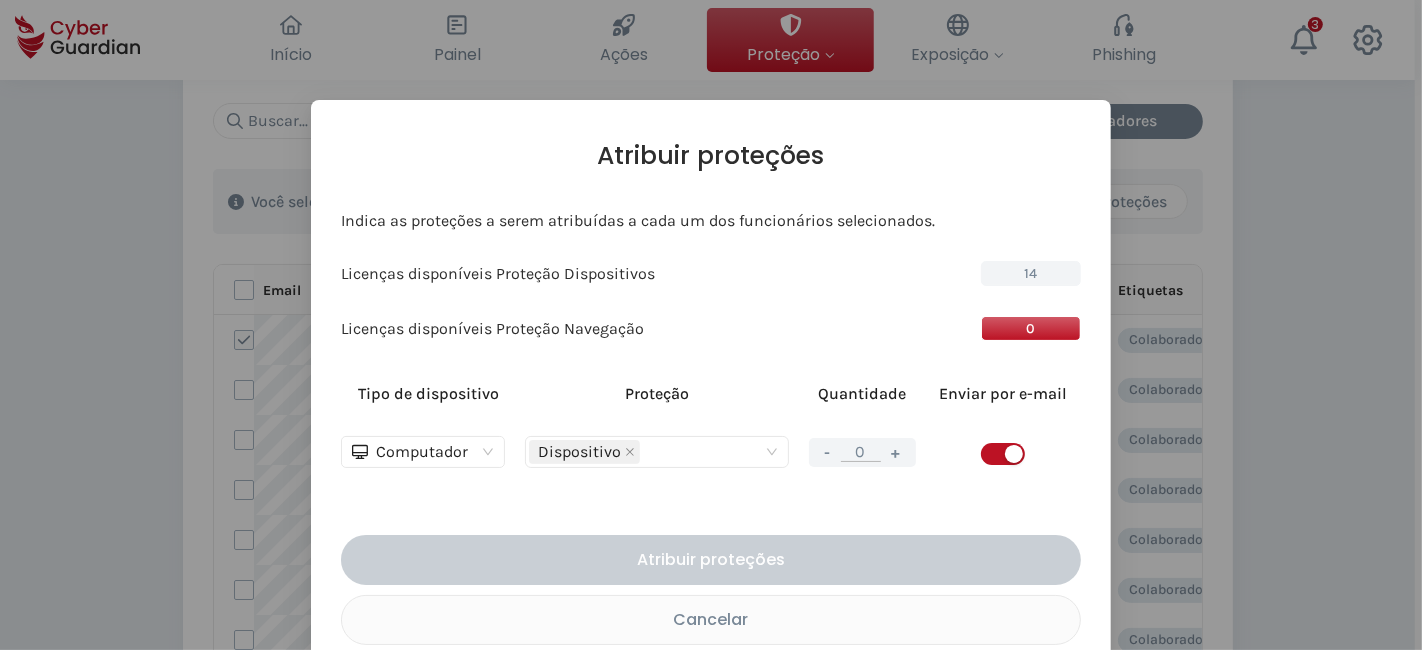 click on "+" at bounding box center [896, 452] 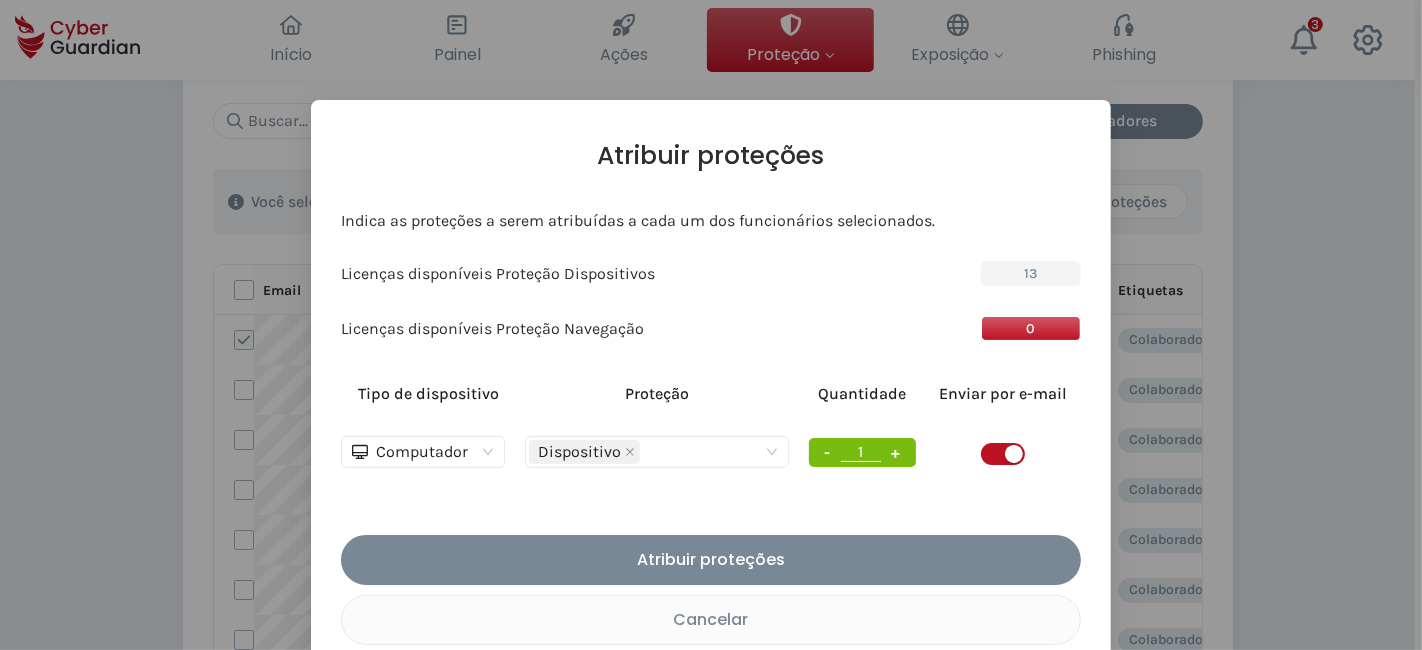 click on "+" at bounding box center [896, 452] 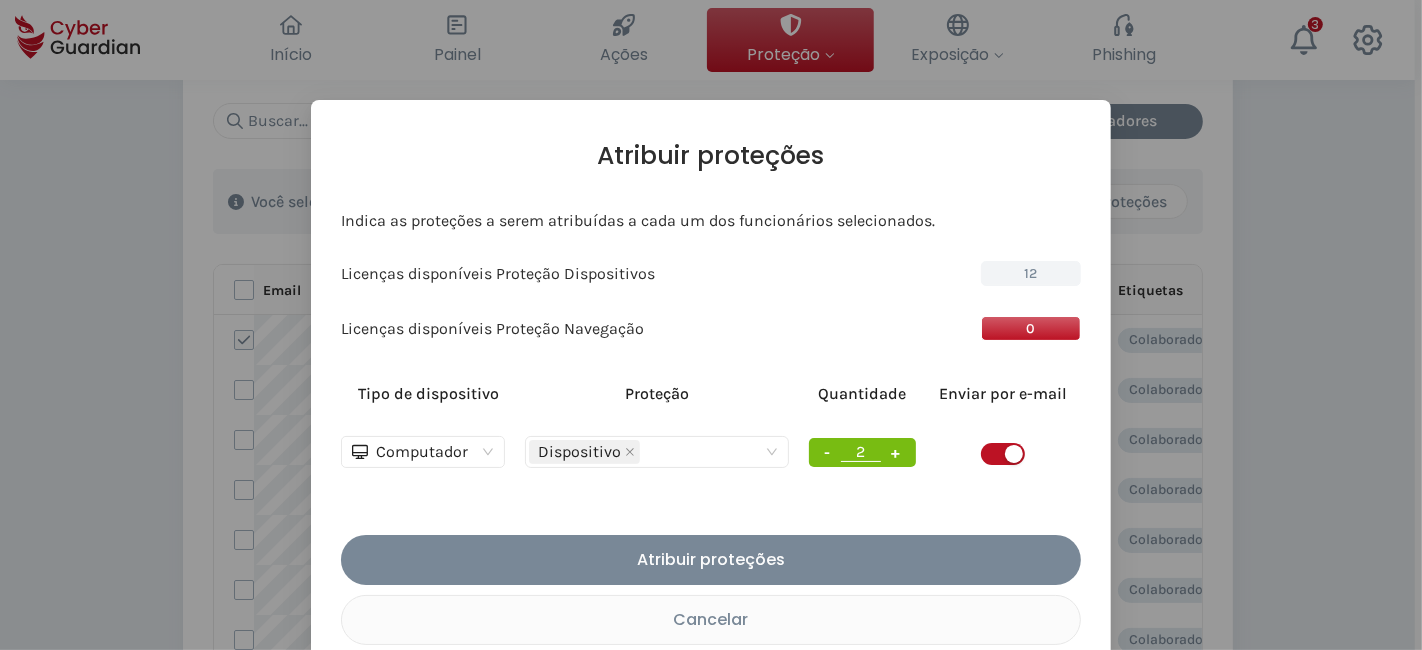 click on "+" at bounding box center (896, 452) 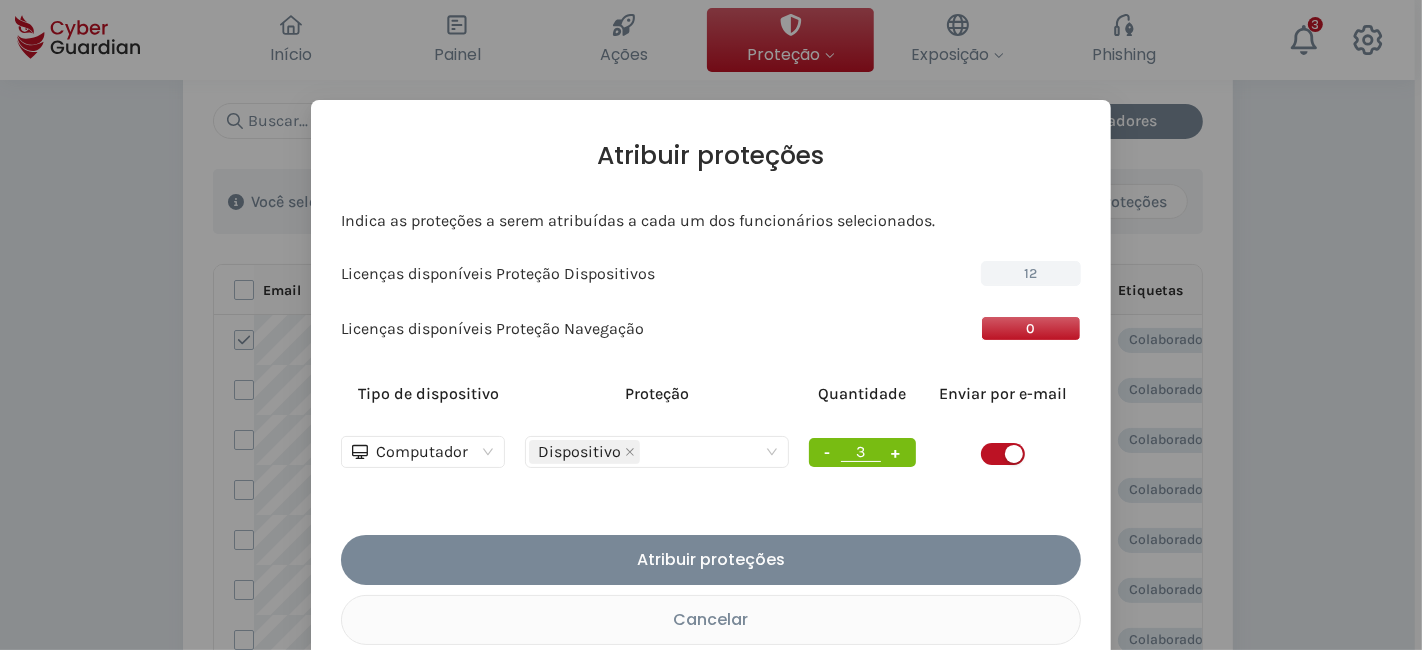 click on "+" at bounding box center [896, 452] 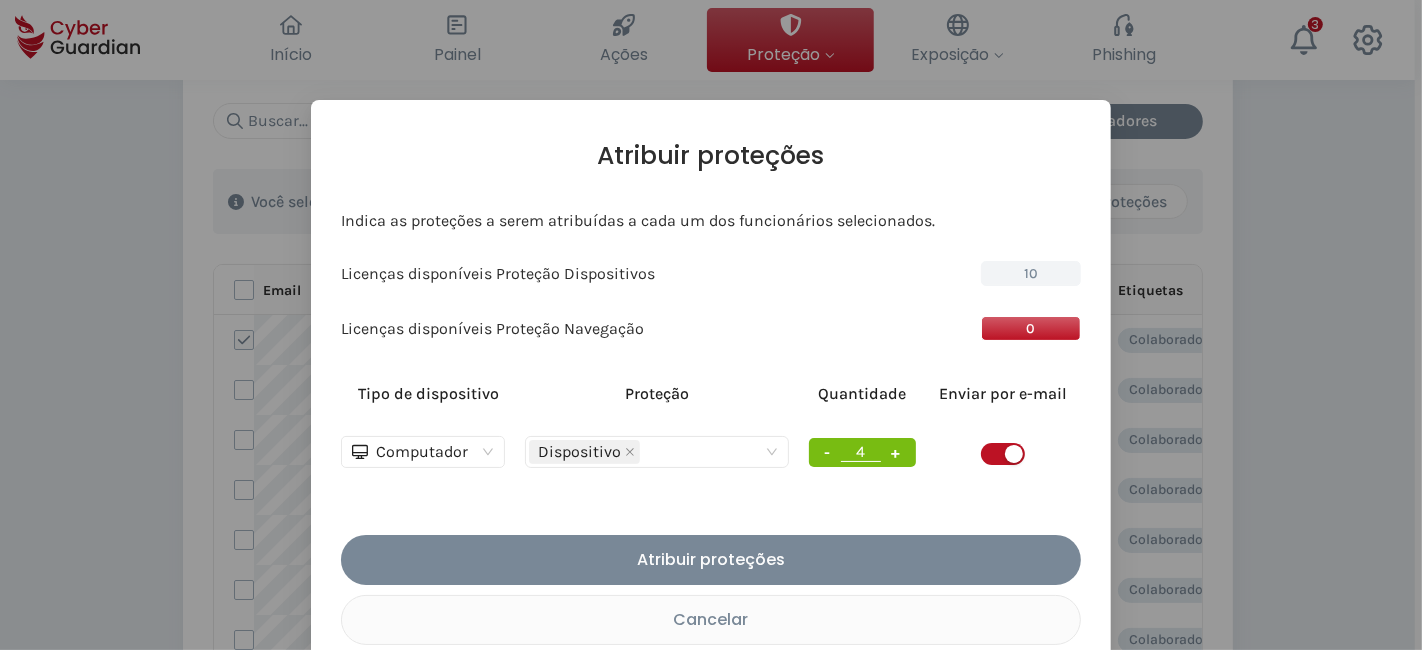 click on "+" at bounding box center (896, 452) 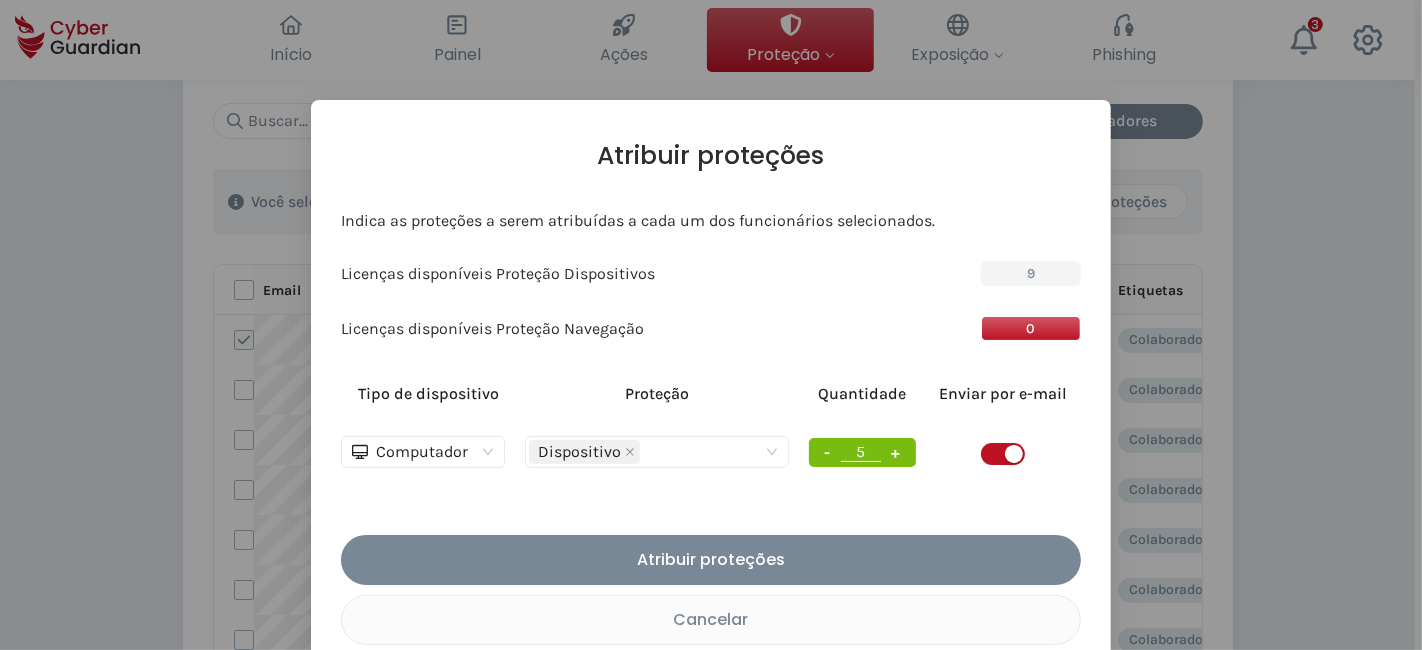 click on "+" at bounding box center [896, 452] 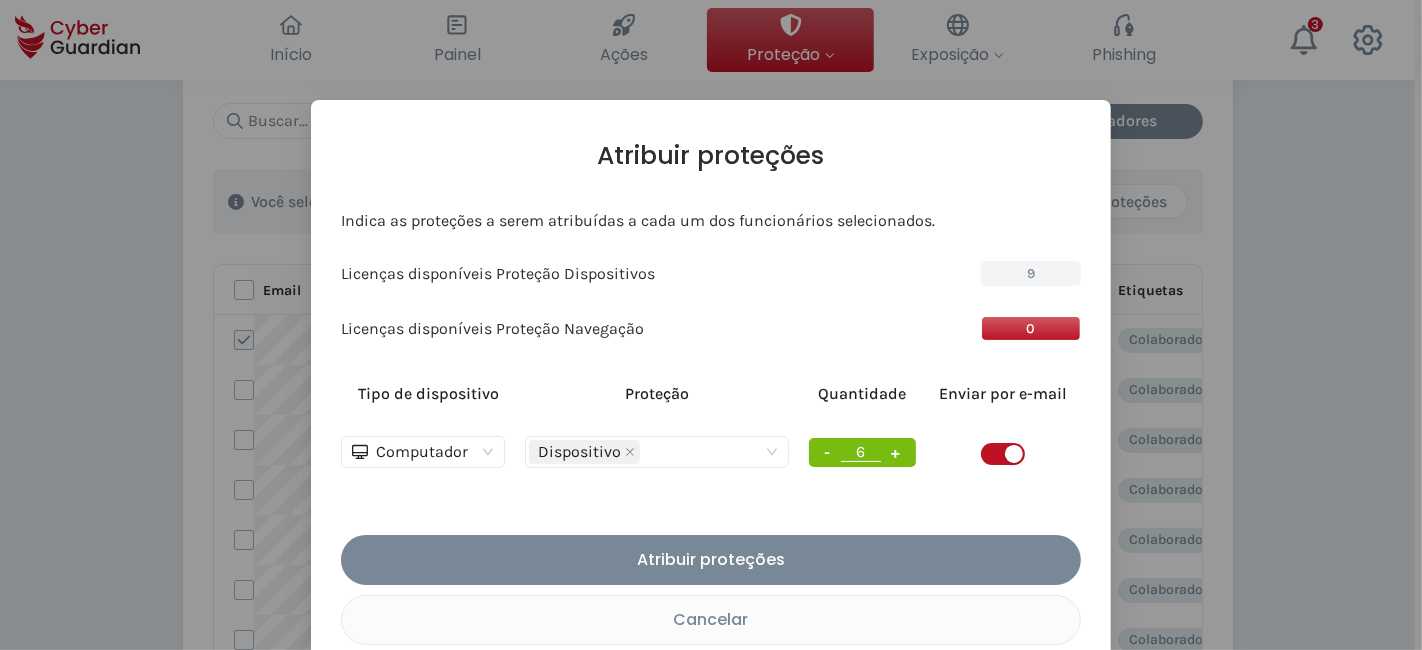 click on "+" at bounding box center (896, 452) 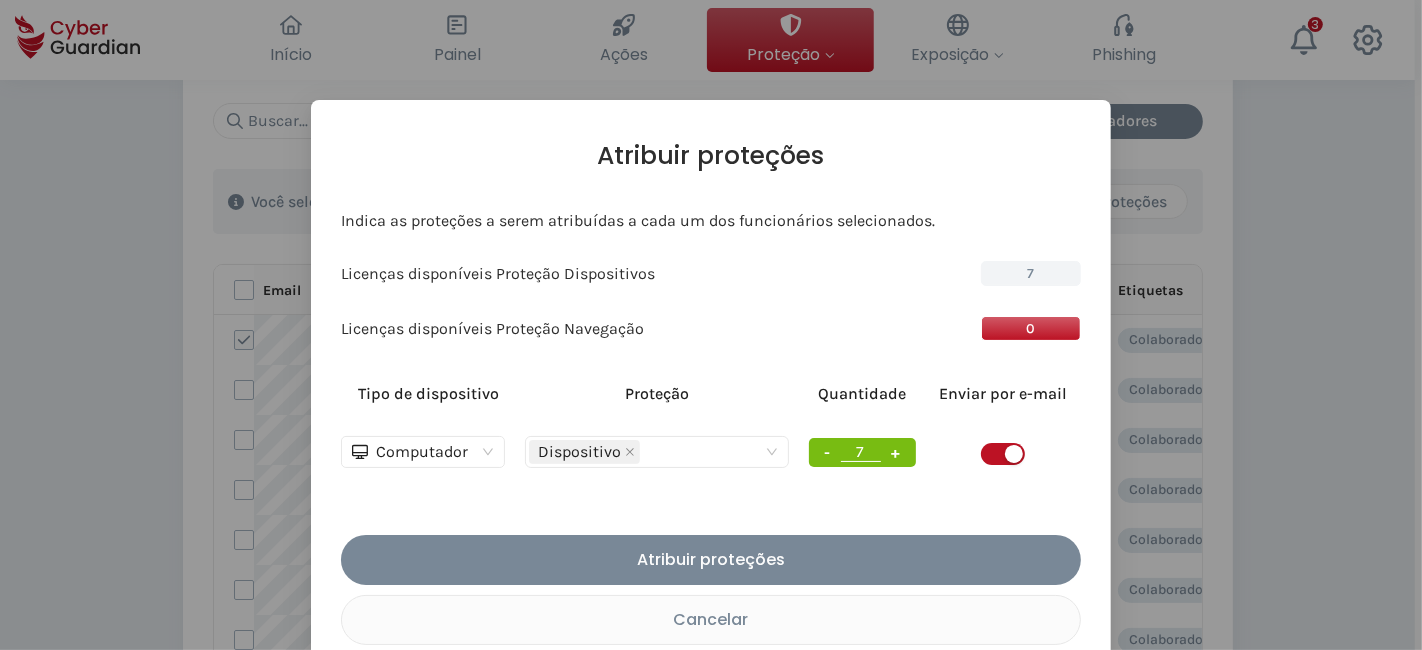 click on "+" at bounding box center [896, 452] 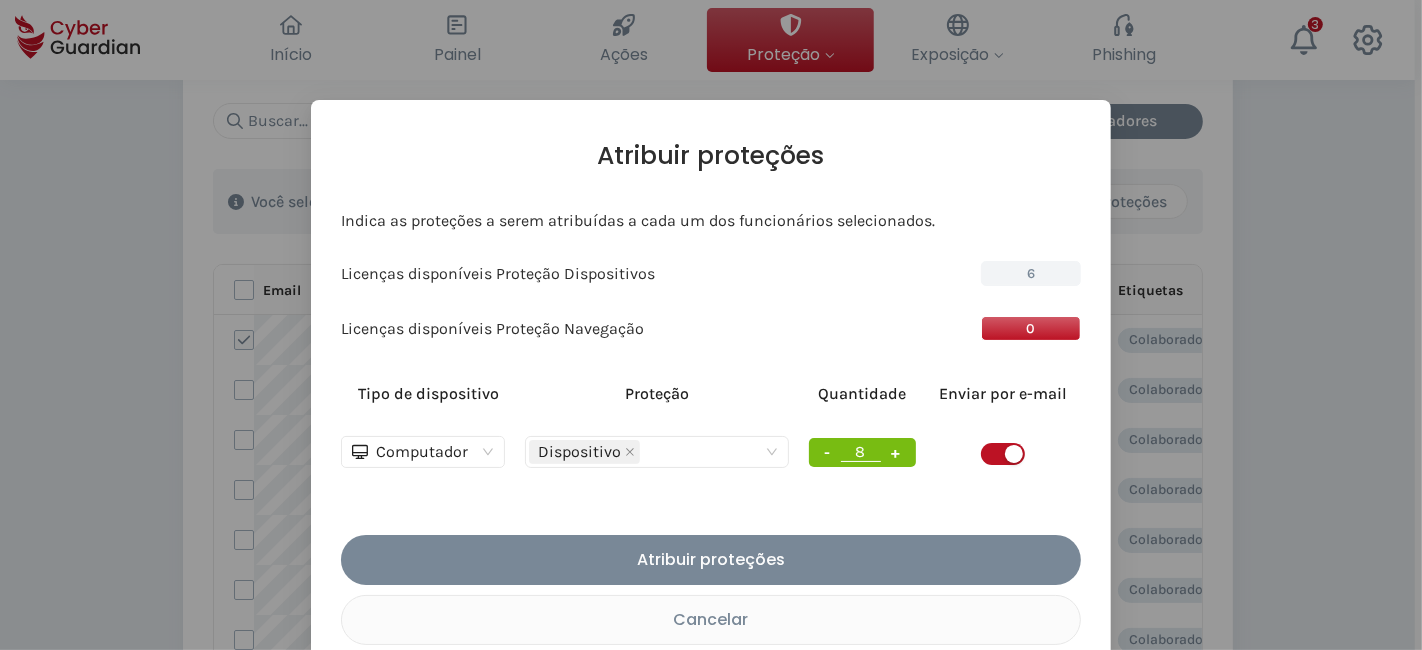 click on "+" at bounding box center [896, 452] 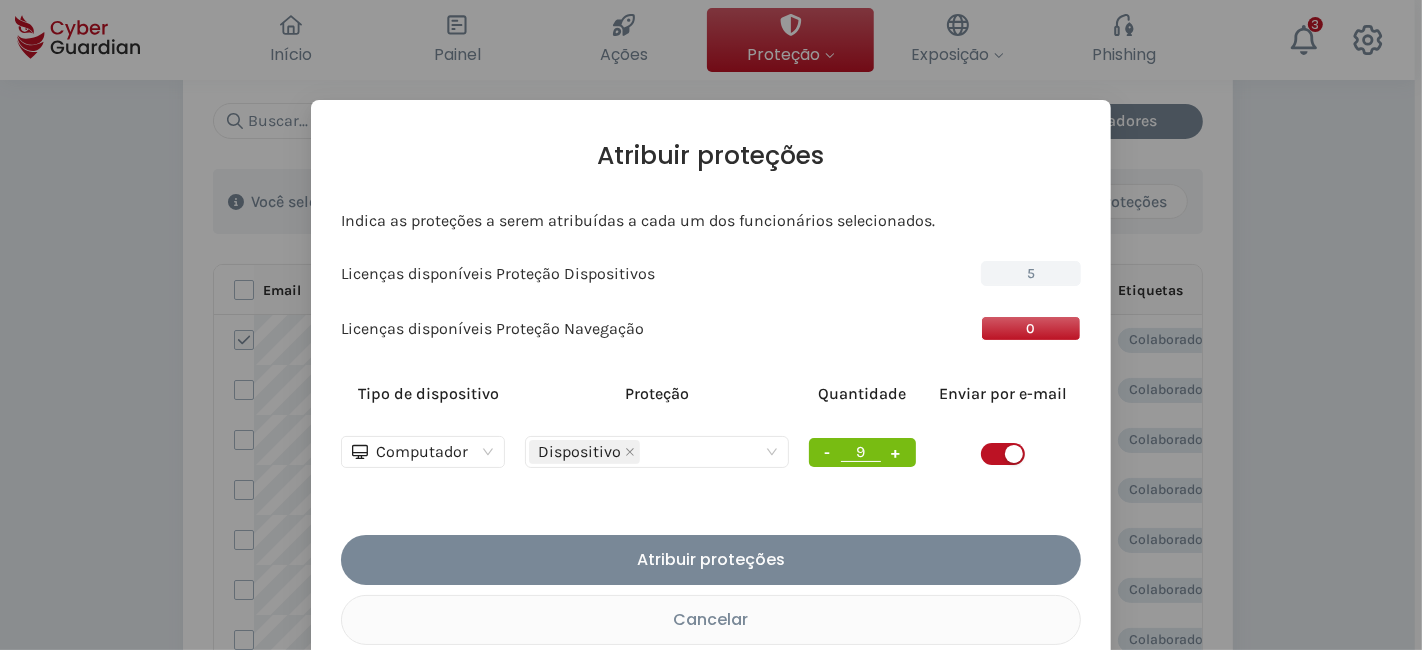 click on "+" at bounding box center (896, 452) 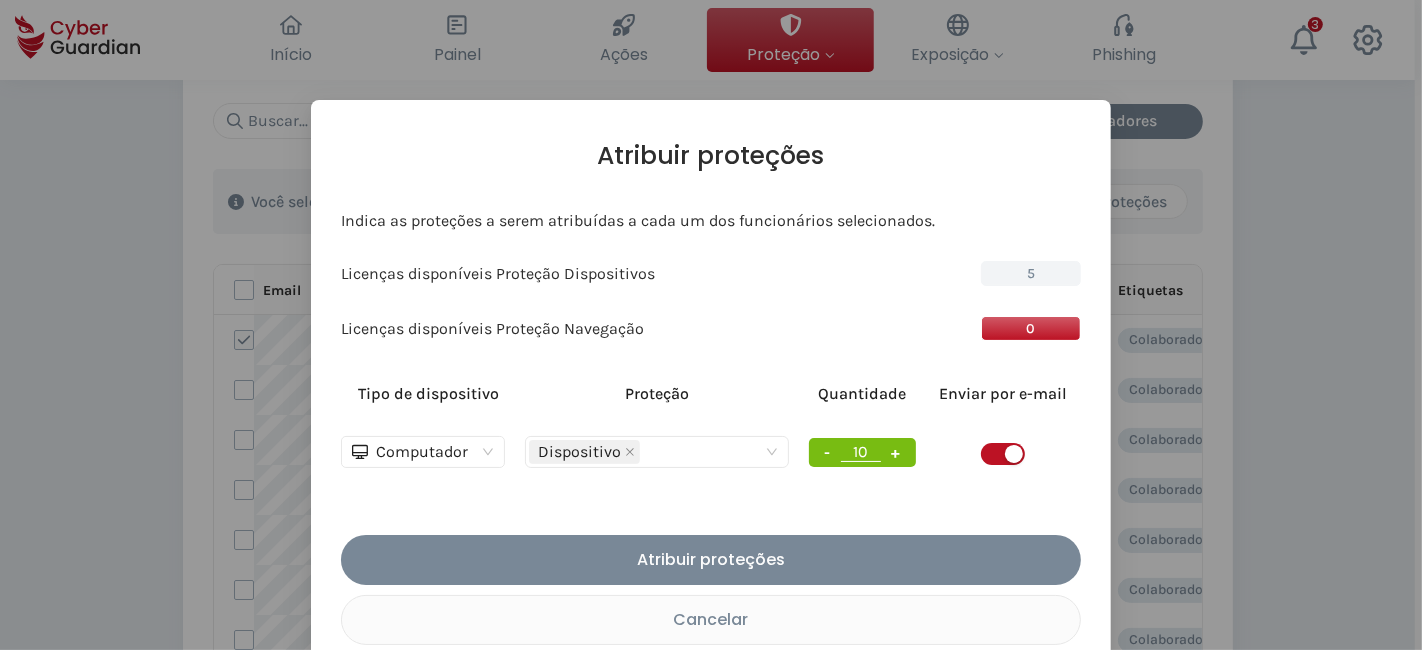 click on "+" at bounding box center [896, 452] 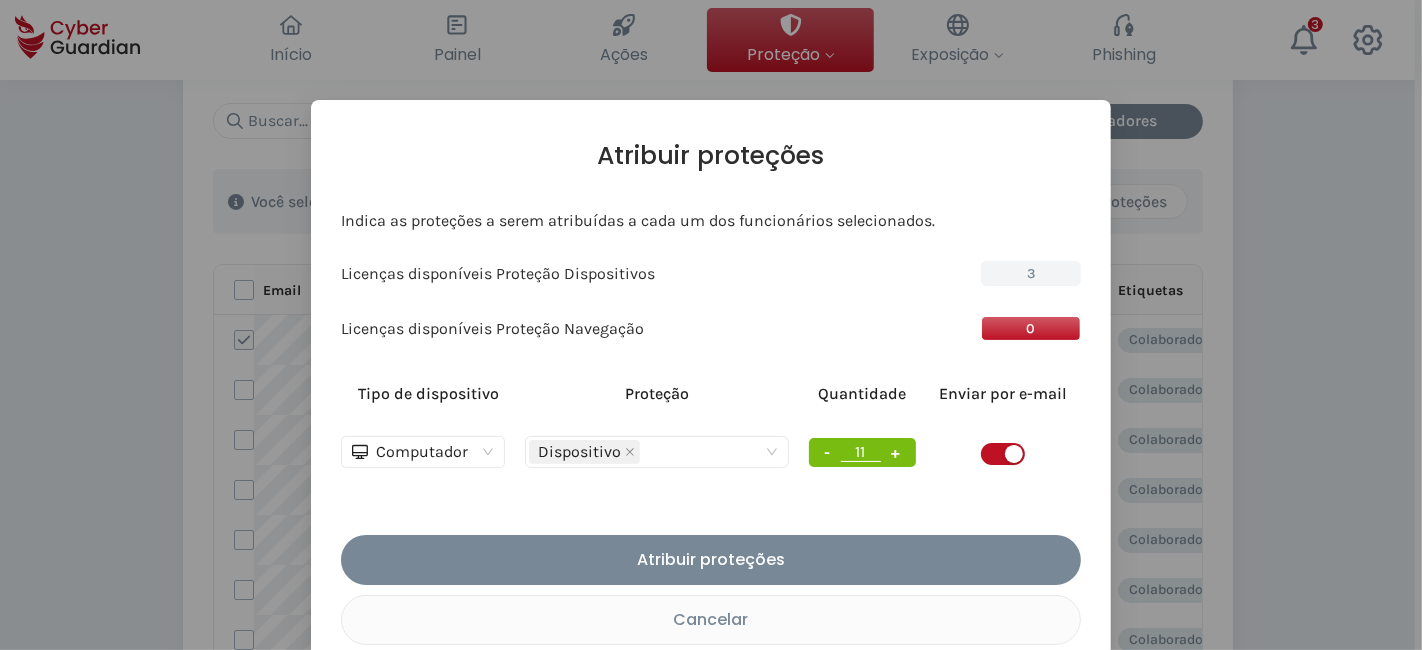 click on "+" at bounding box center (896, 452) 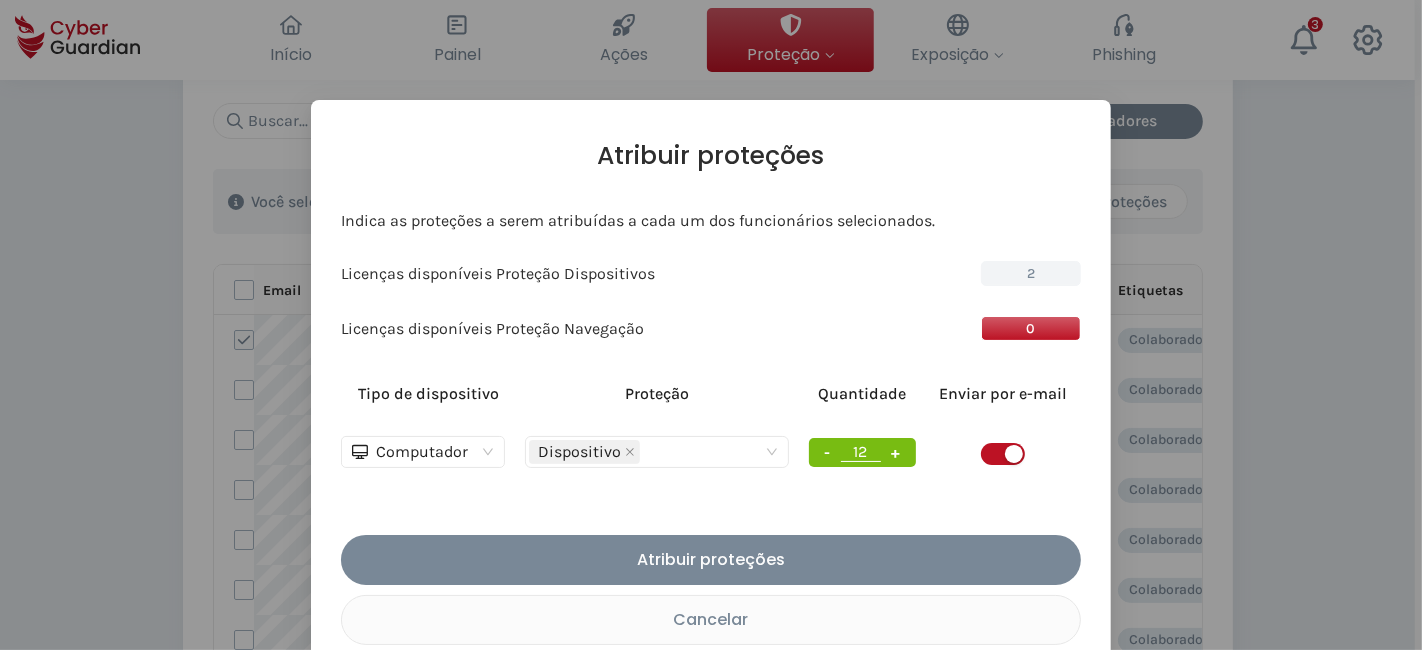 click on "+" at bounding box center (896, 452) 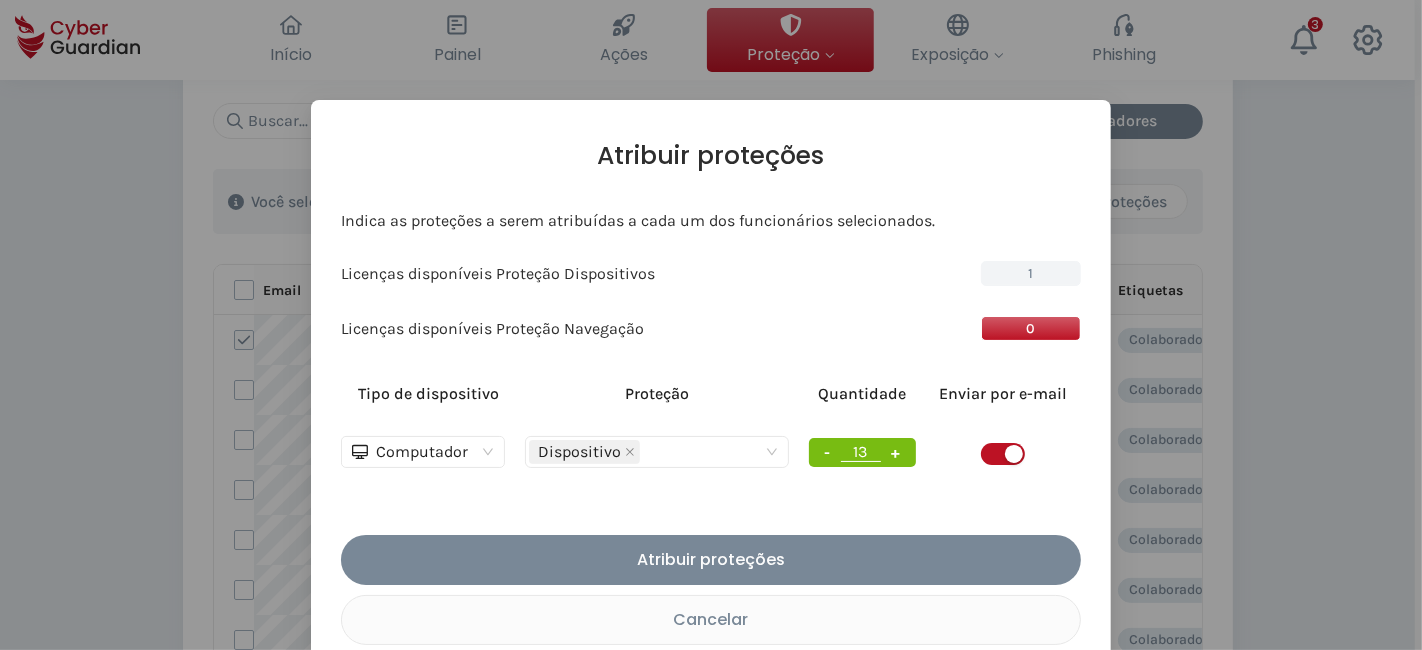click on "+" at bounding box center (896, 452) 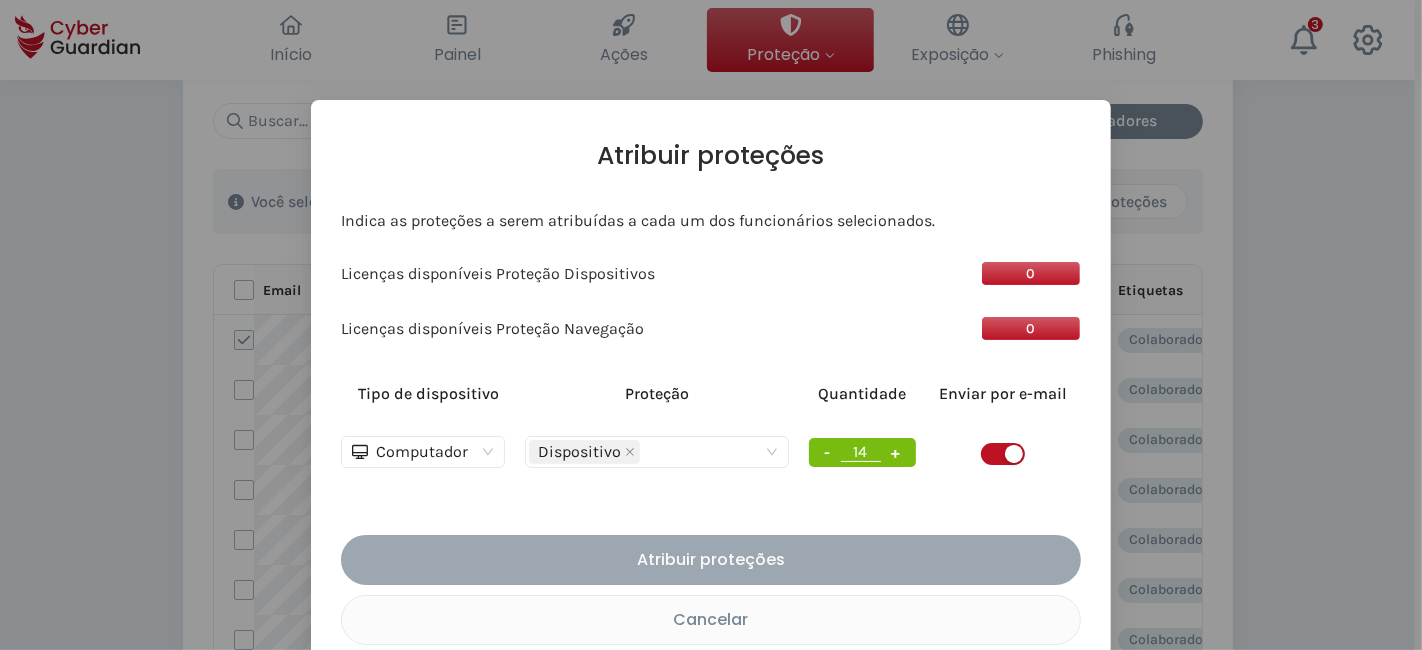 click on "Atribuir proteções" at bounding box center (711, 559) 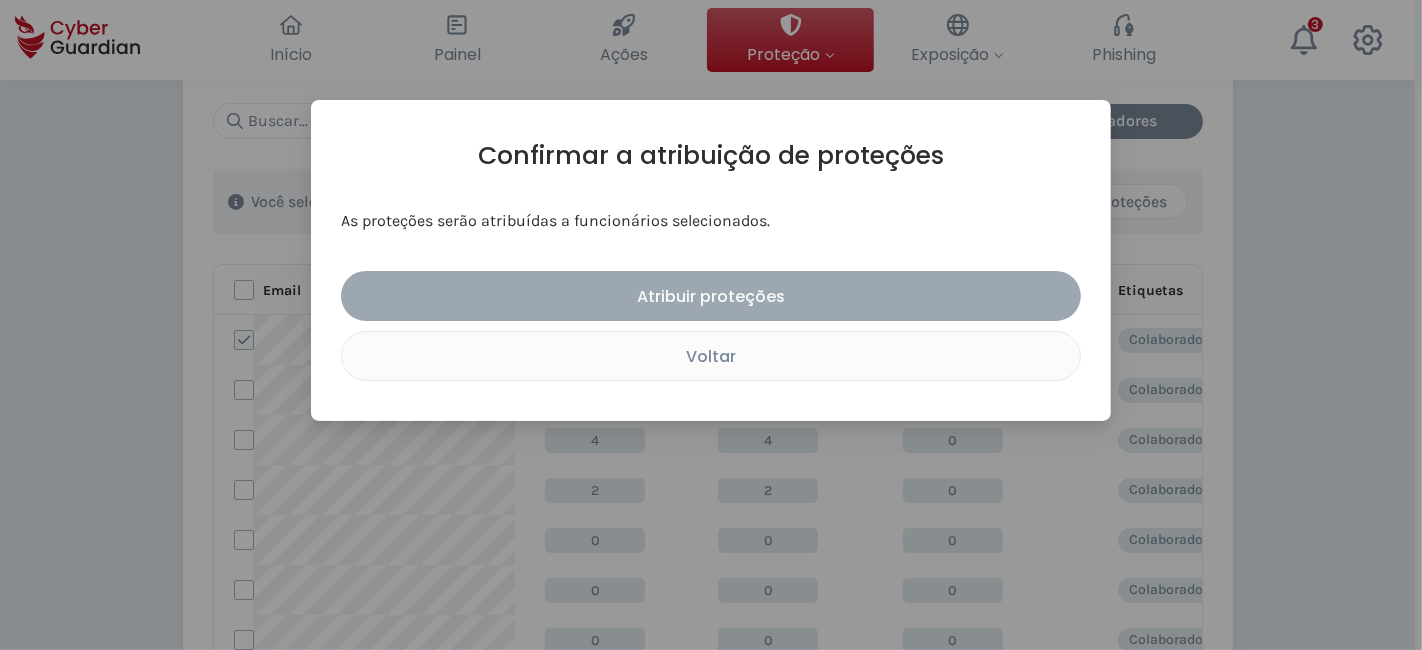 click on "Atribuir proteções" at bounding box center (711, 296) 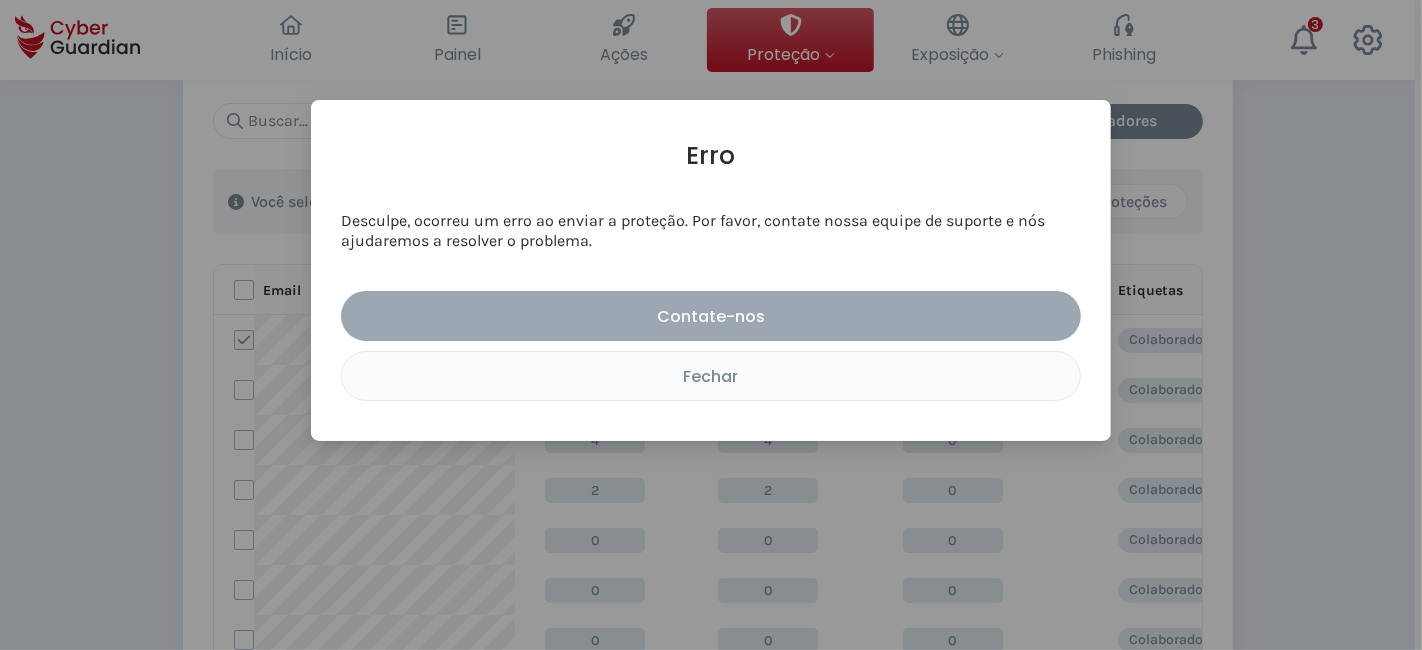 click on "Contate-nos" at bounding box center [711, 316] 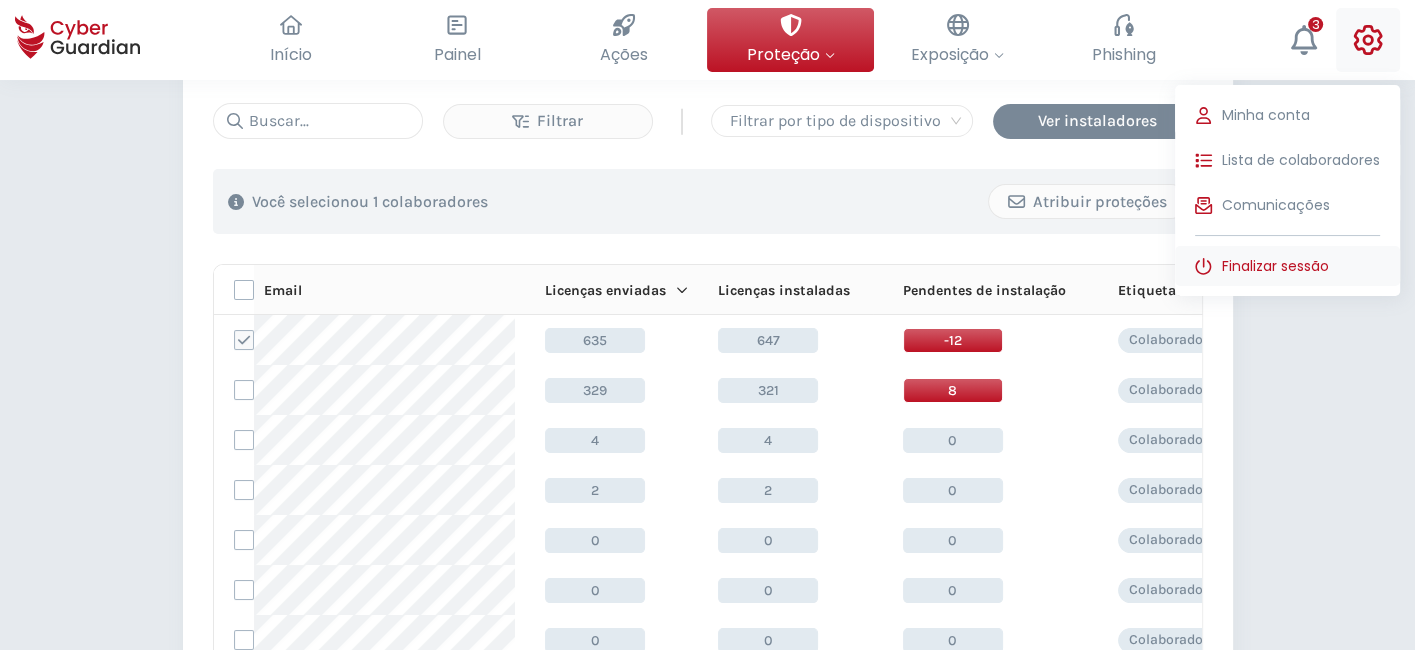 click on "Finalizar sessão" at bounding box center (1275, 266) 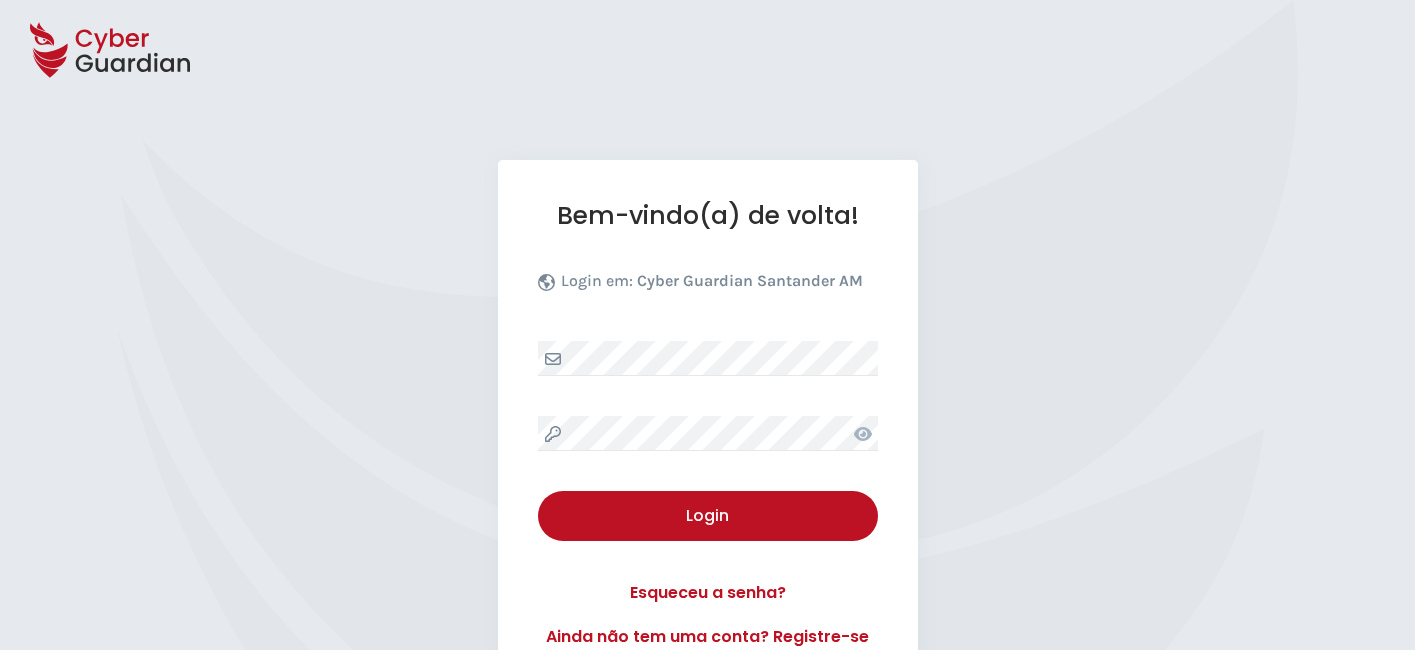 select on "Português (BR)" 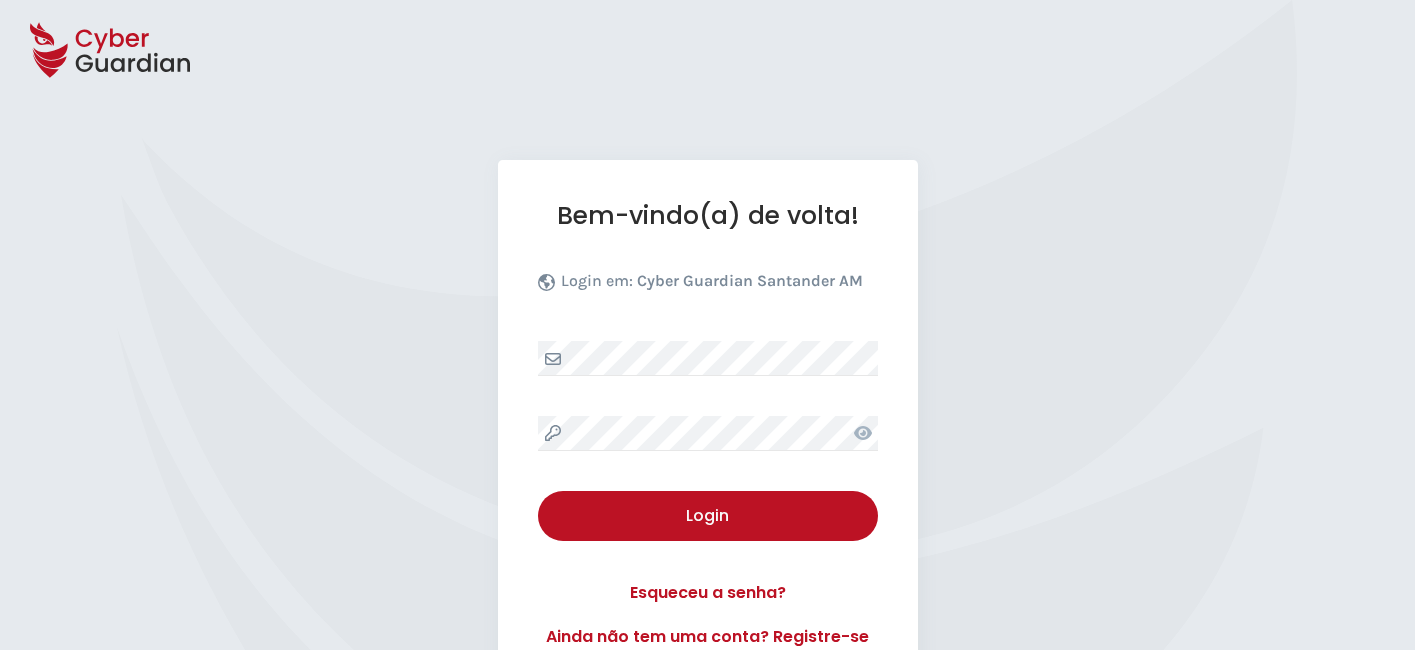 scroll, scrollTop: 0, scrollLeft: 0, axis: both 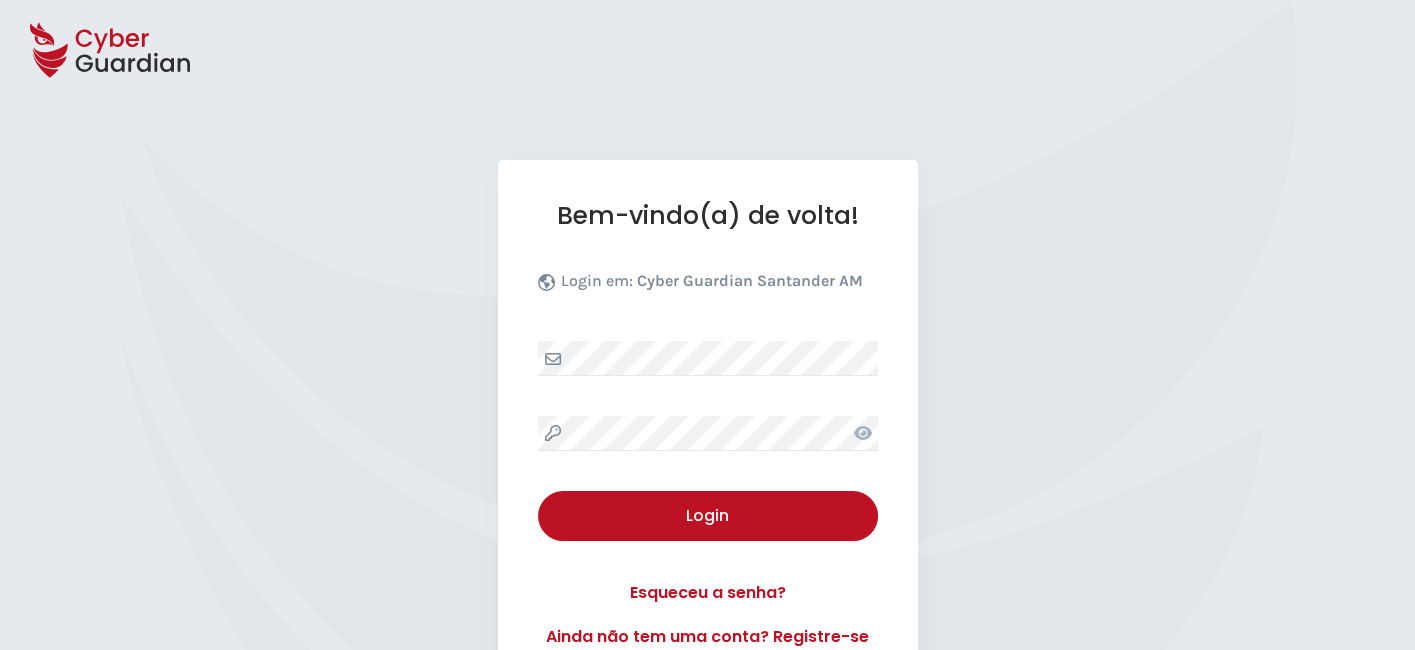 click on "Bem-vindo(a) de volta! Login em:   Cyber Guardian Santander AM Login Esqueceu a senha? Ainda não tem uma conta? Registre-se" at bounding box center (708, 424) 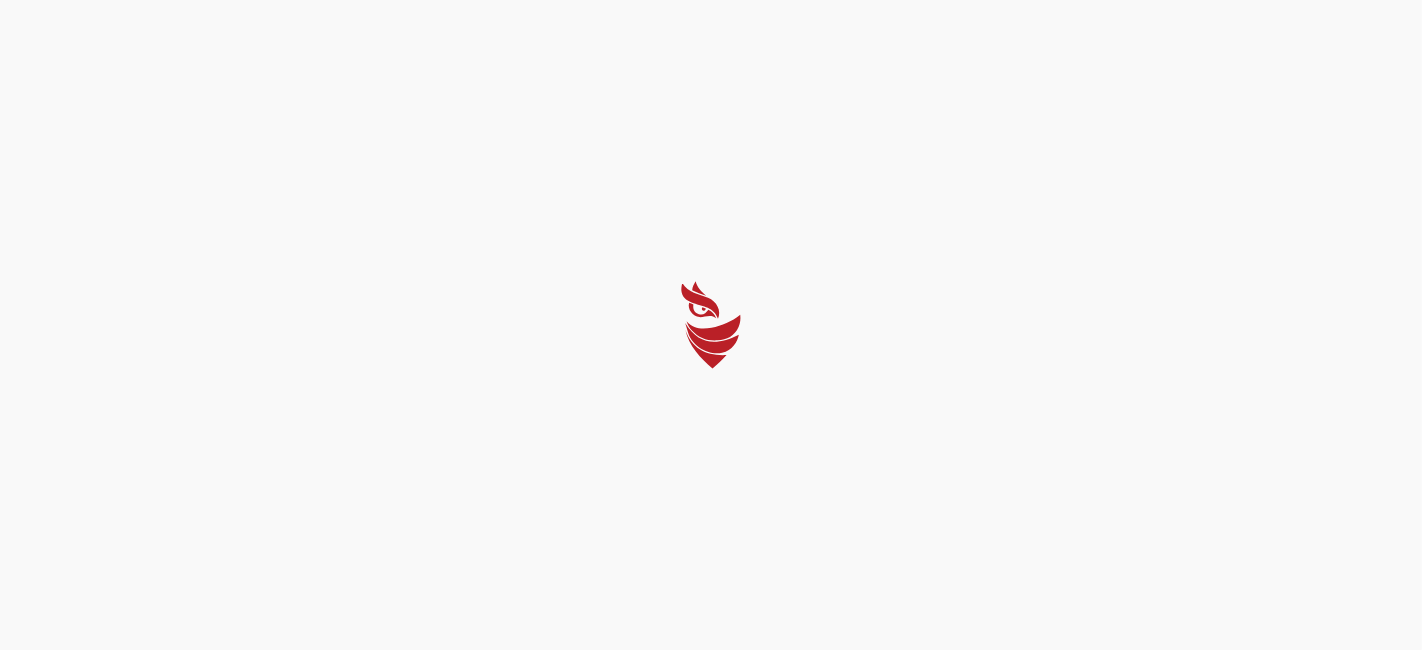 select on "Português (BR)" 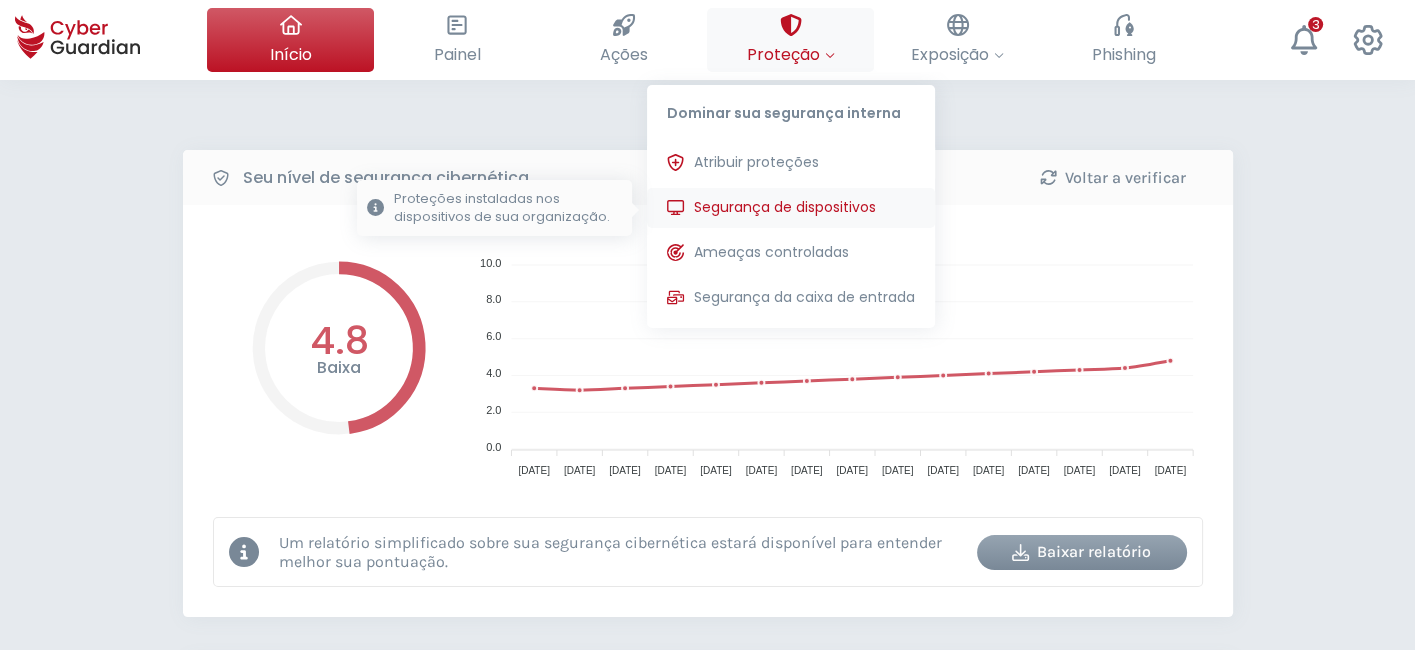 click on "Segurança de dispositivos" at bounding box center [785, 207] 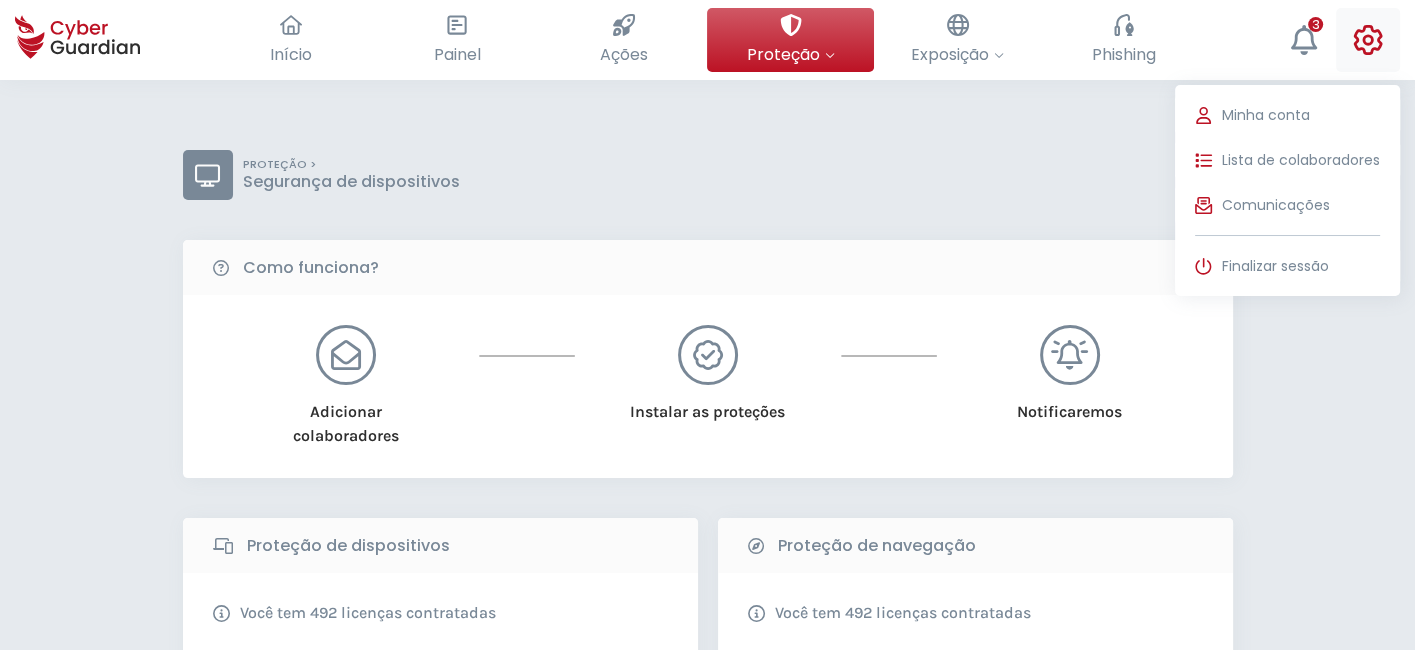 click 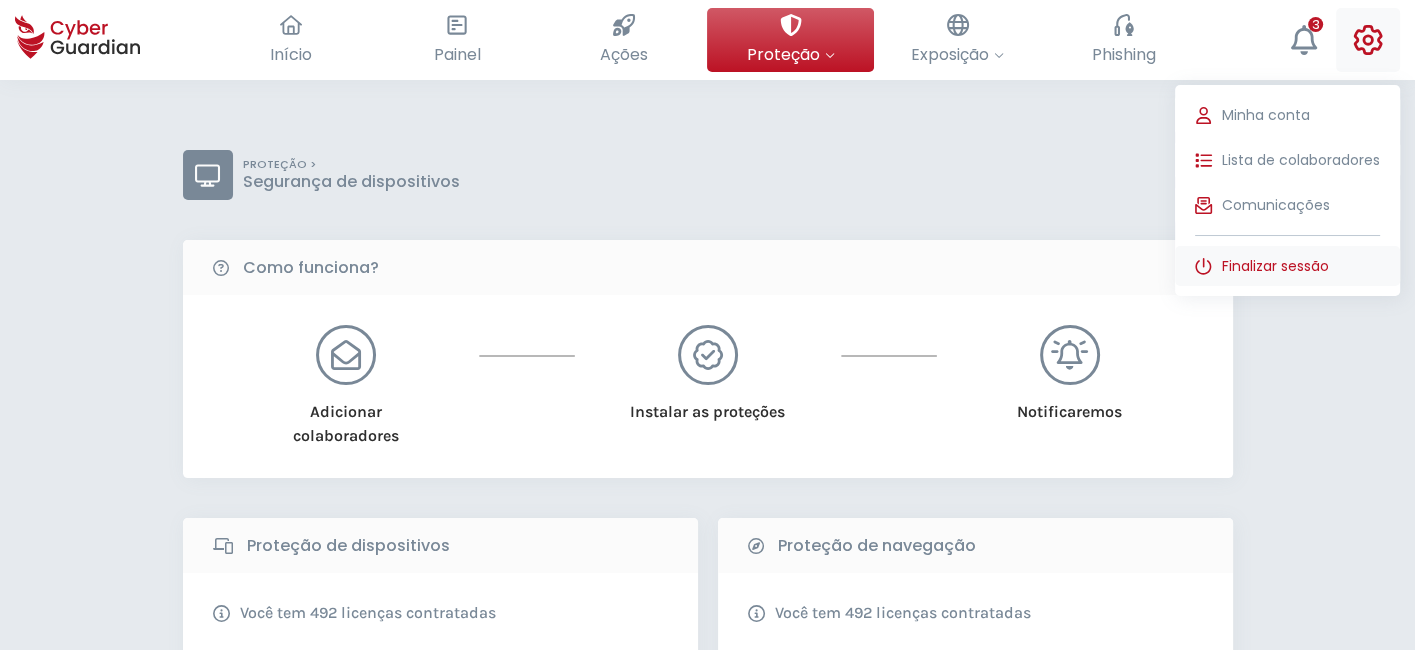 click on "Finalizar sessão" at bounding box center [1275, 266] 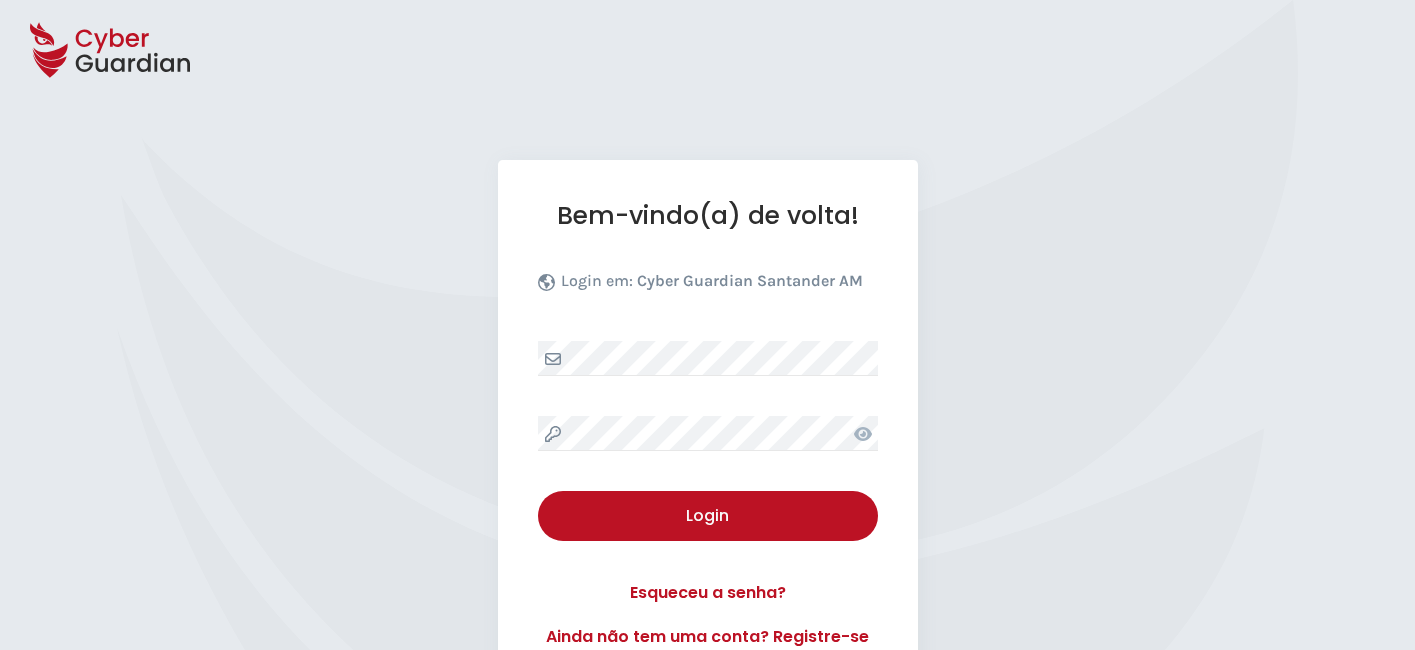 select on "Português (BR)" 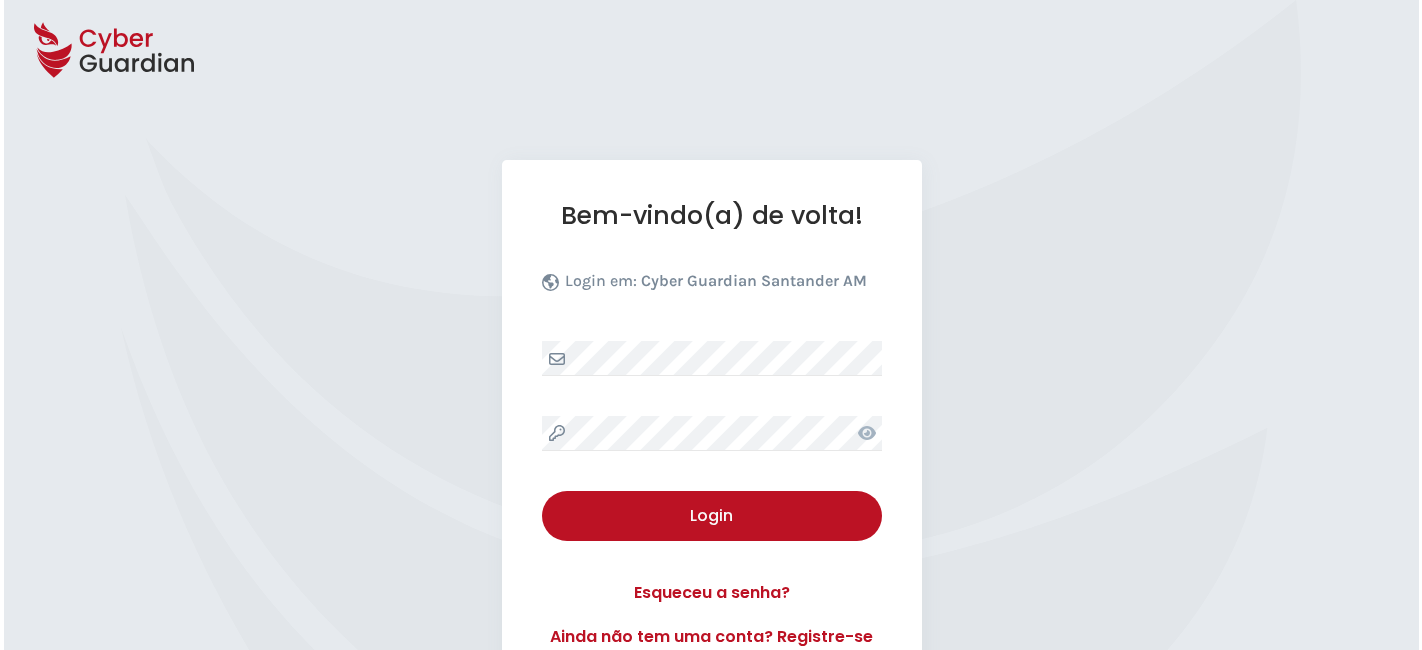 scroll, scrollTop: 0, scrollLeft: 0, axis: both 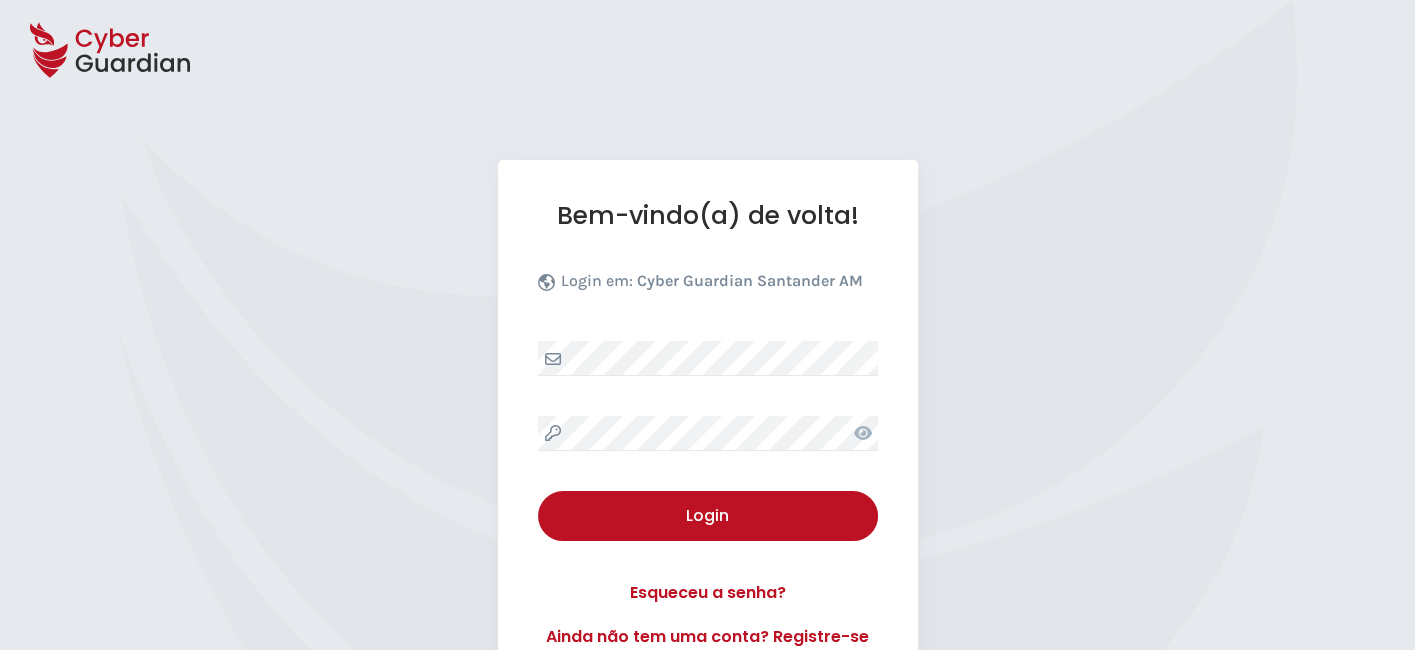 click on "Bem-vindo(a) de volta! Login em:   Cyber Guardian Santander AM Login Esqueceu a senha? Ainda não tem uma conta? Registre-se" at bounding box center [708, 424] 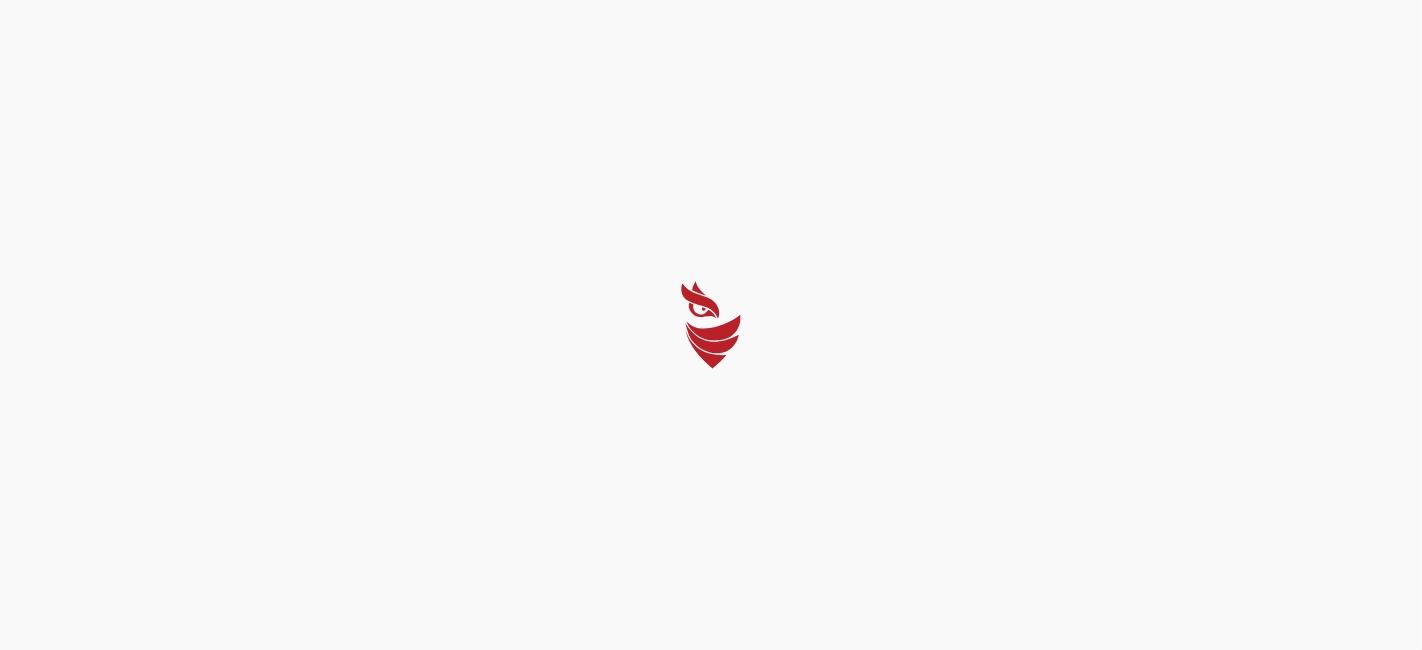select on "Português (BR)" 